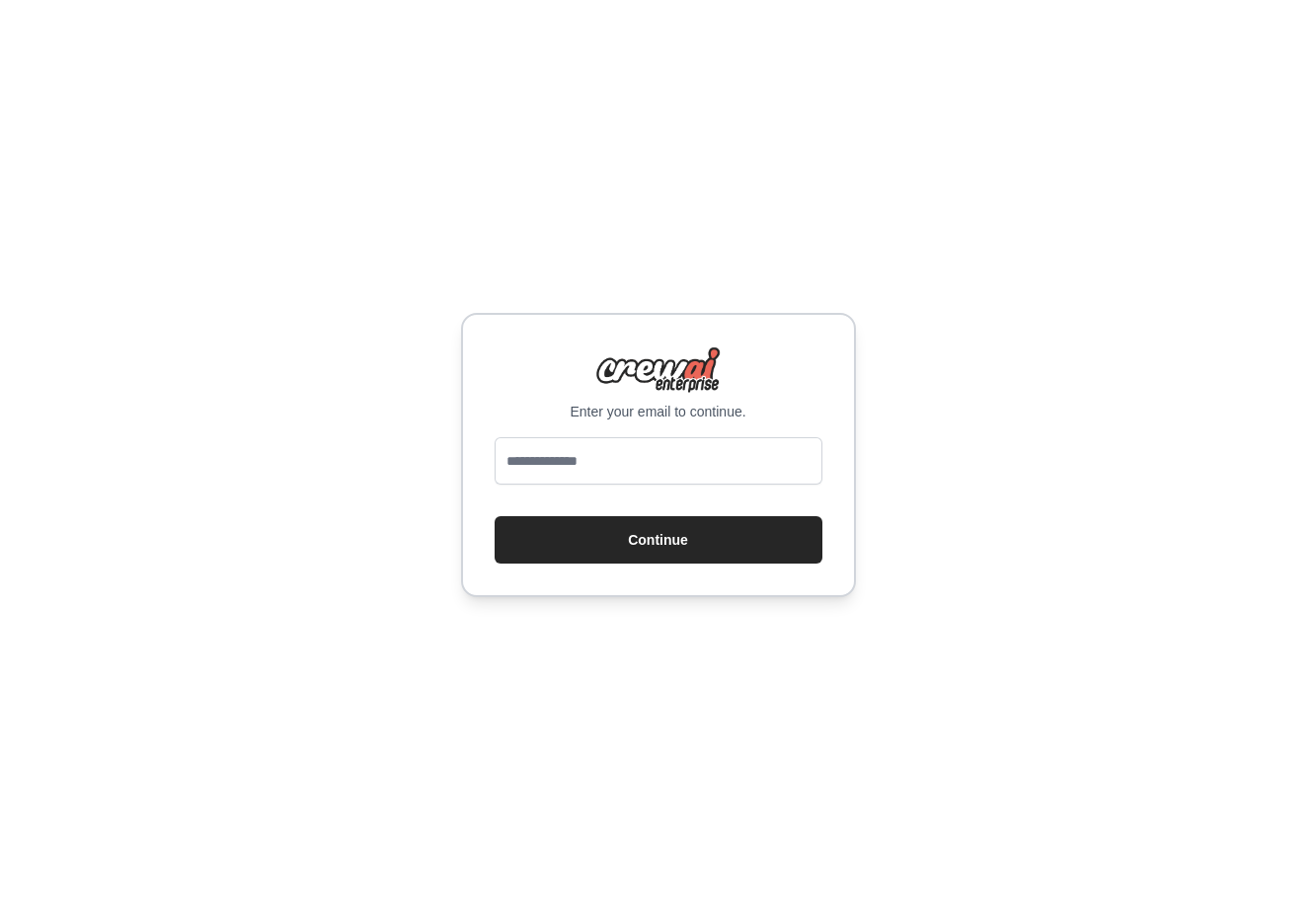 scroll, scrollTop: 0, scrollLeft: 0, axis: both 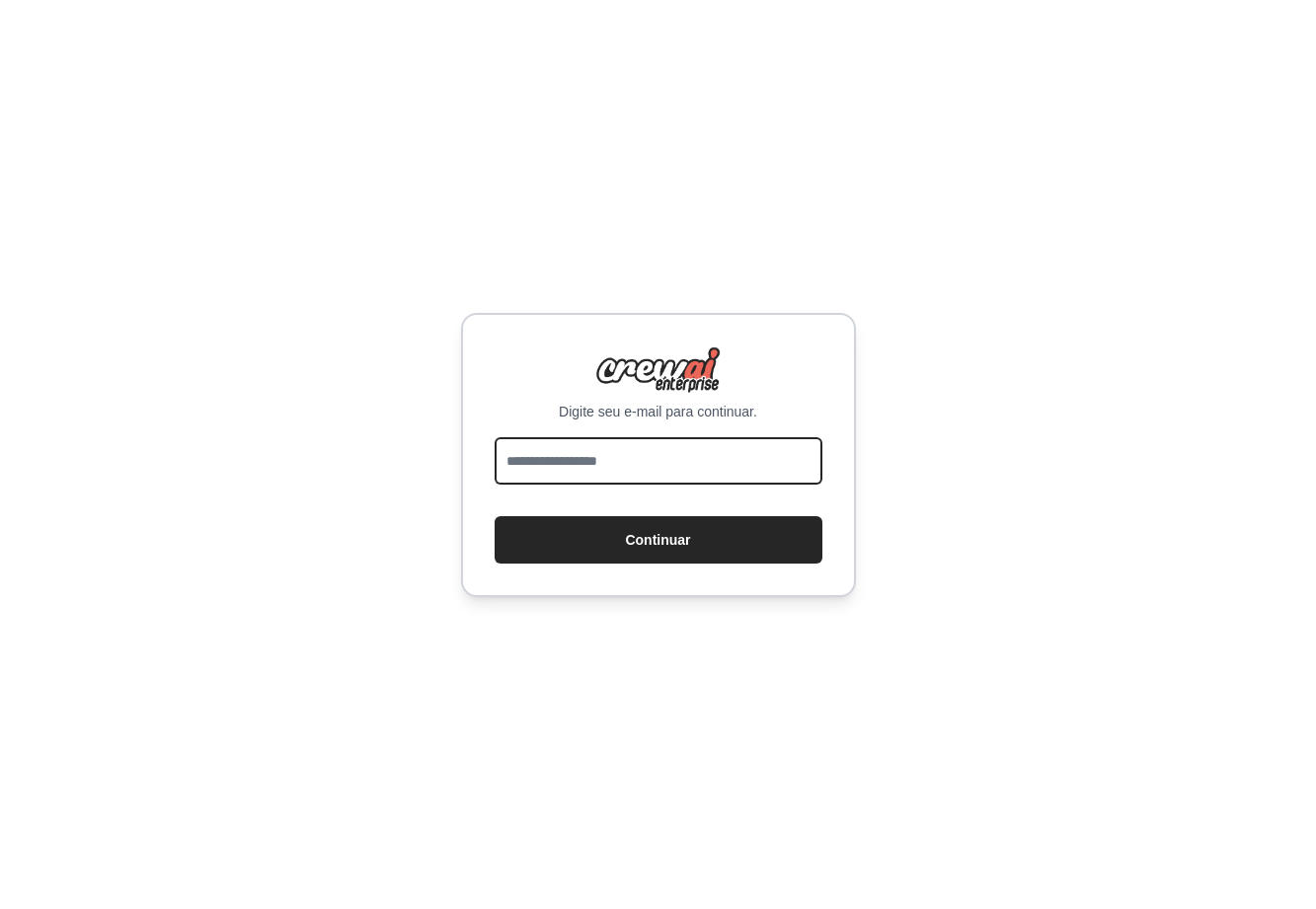 drag, startPoint x: 731, startPoint y: 441, endPoint x: 730, endPoint y: 455, distance: 14.035669 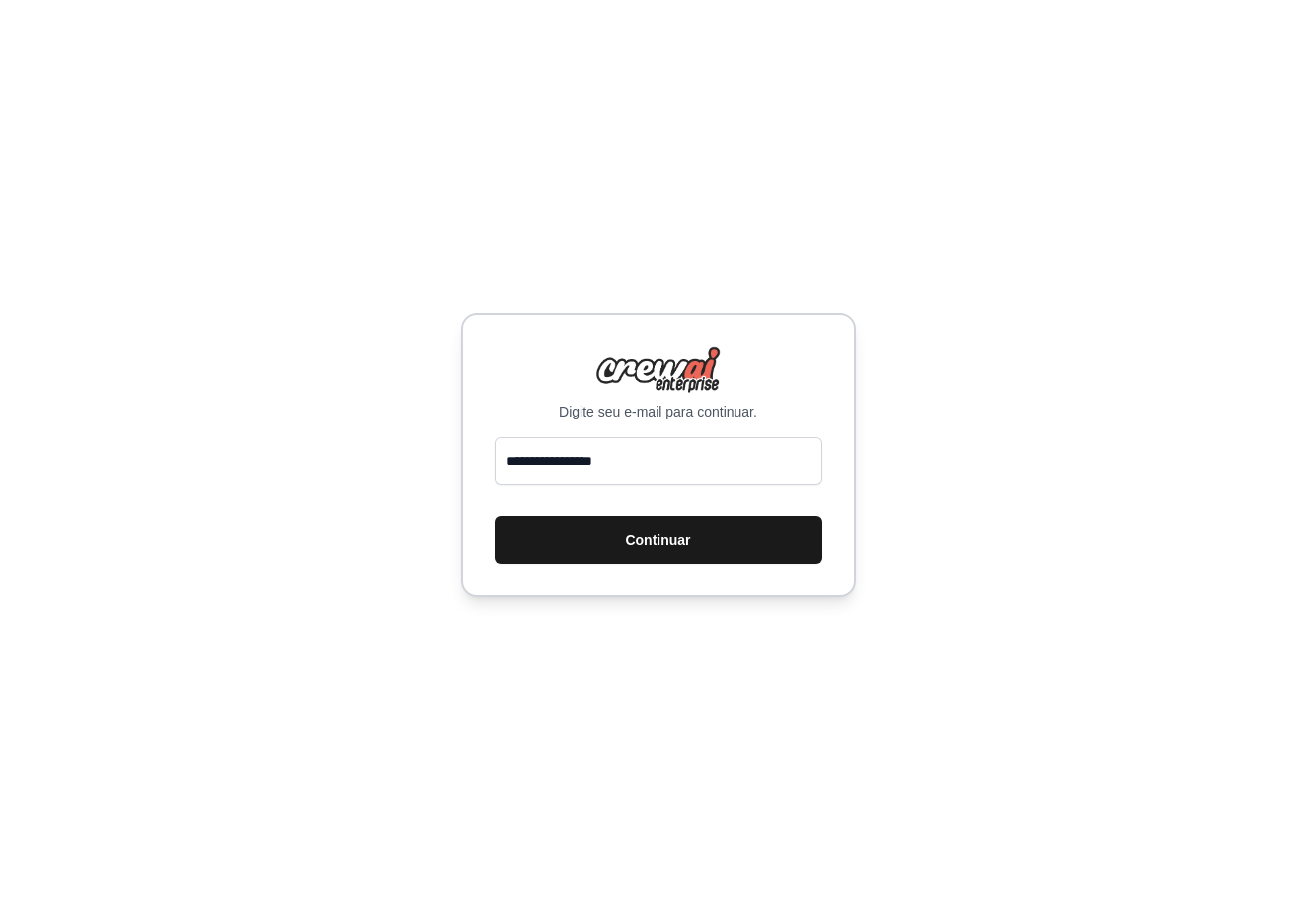 click on "Continuar" at bounding box center (658, 540) 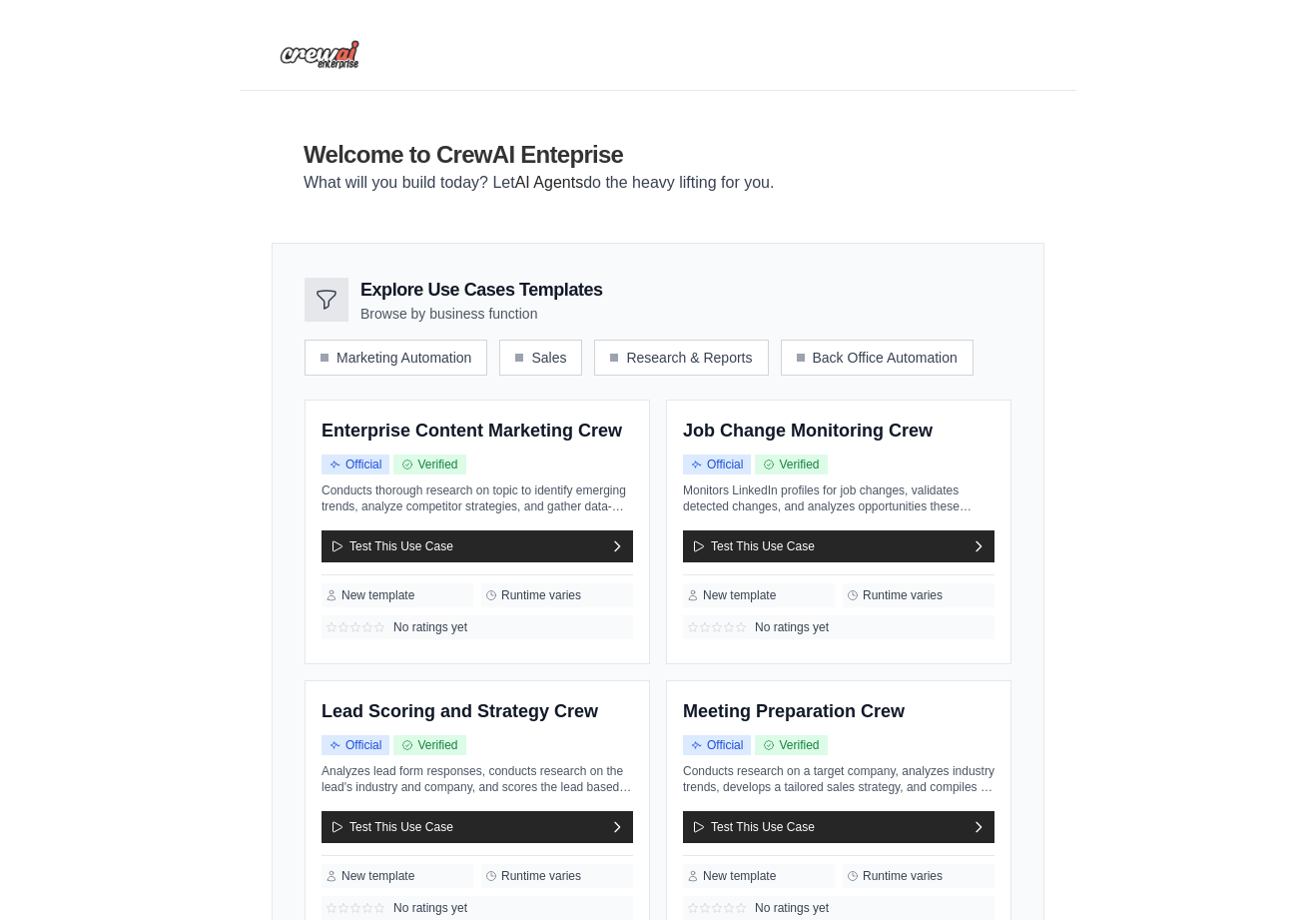 scroll, scrollTop: 0, scrollLeft: 0, axis: both 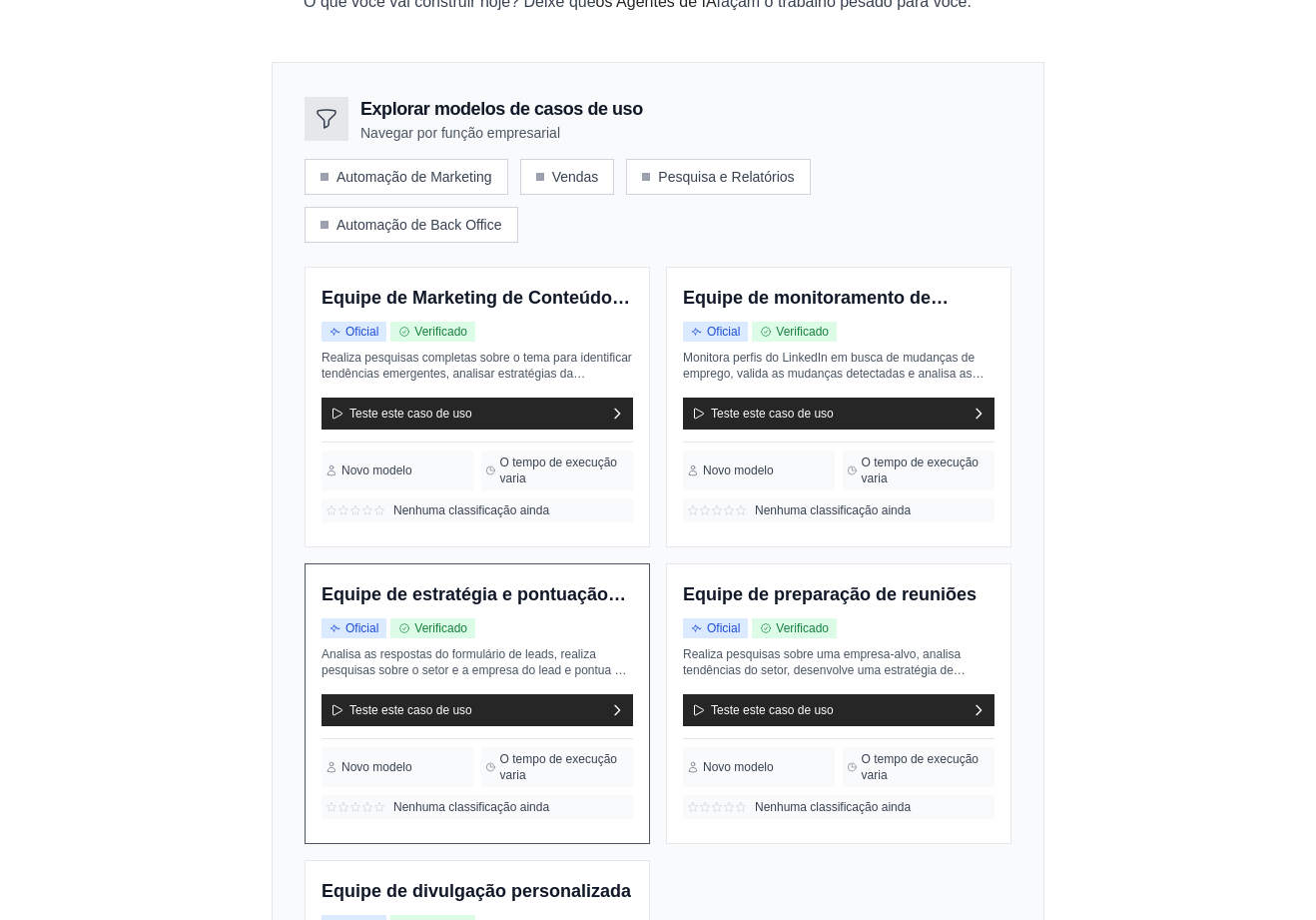 click on "Oficial
Verificado" at bounding box center [477, 628] 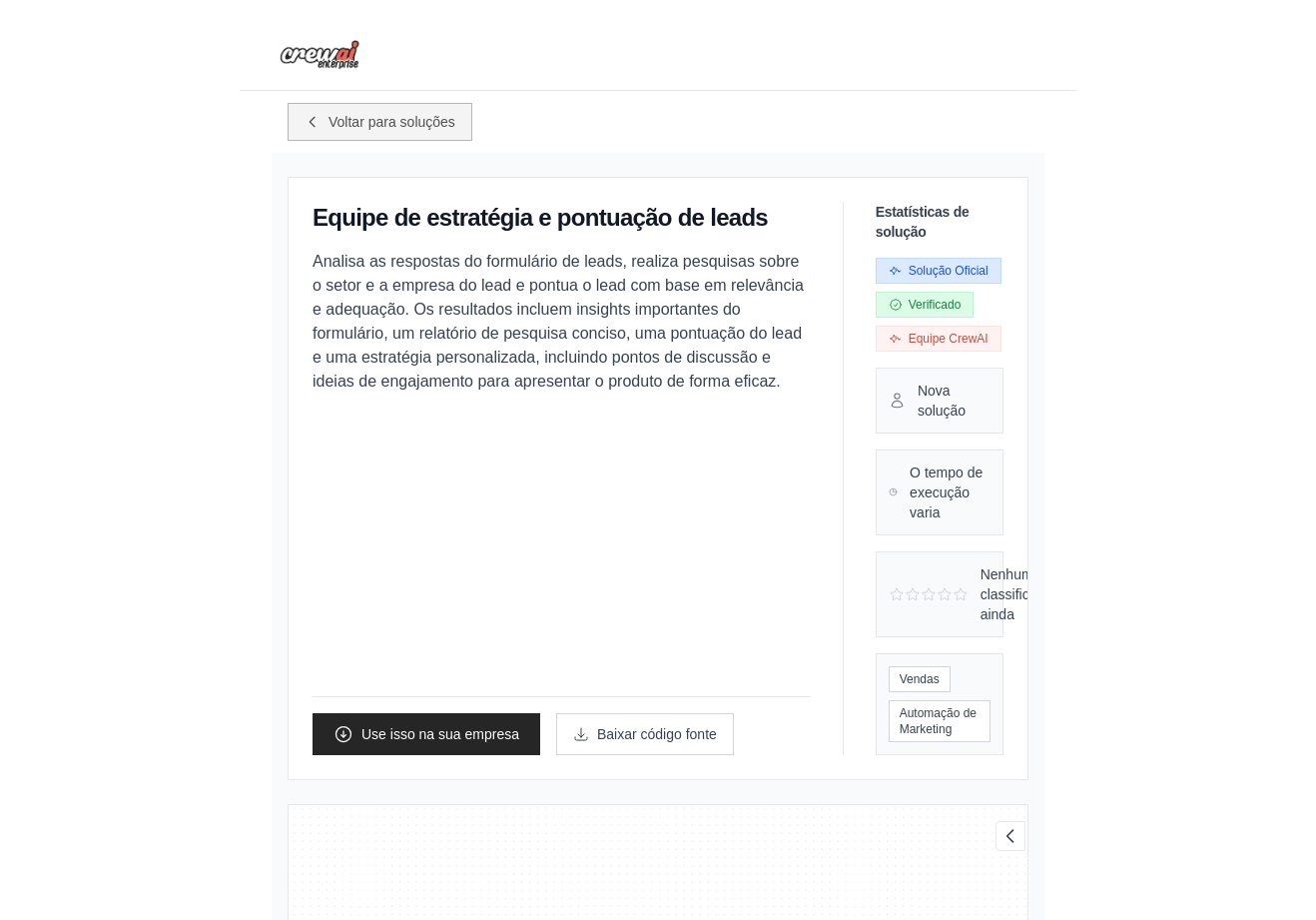 scroll, scrollTop: 27, scrollLeft: 0, axis: vertical 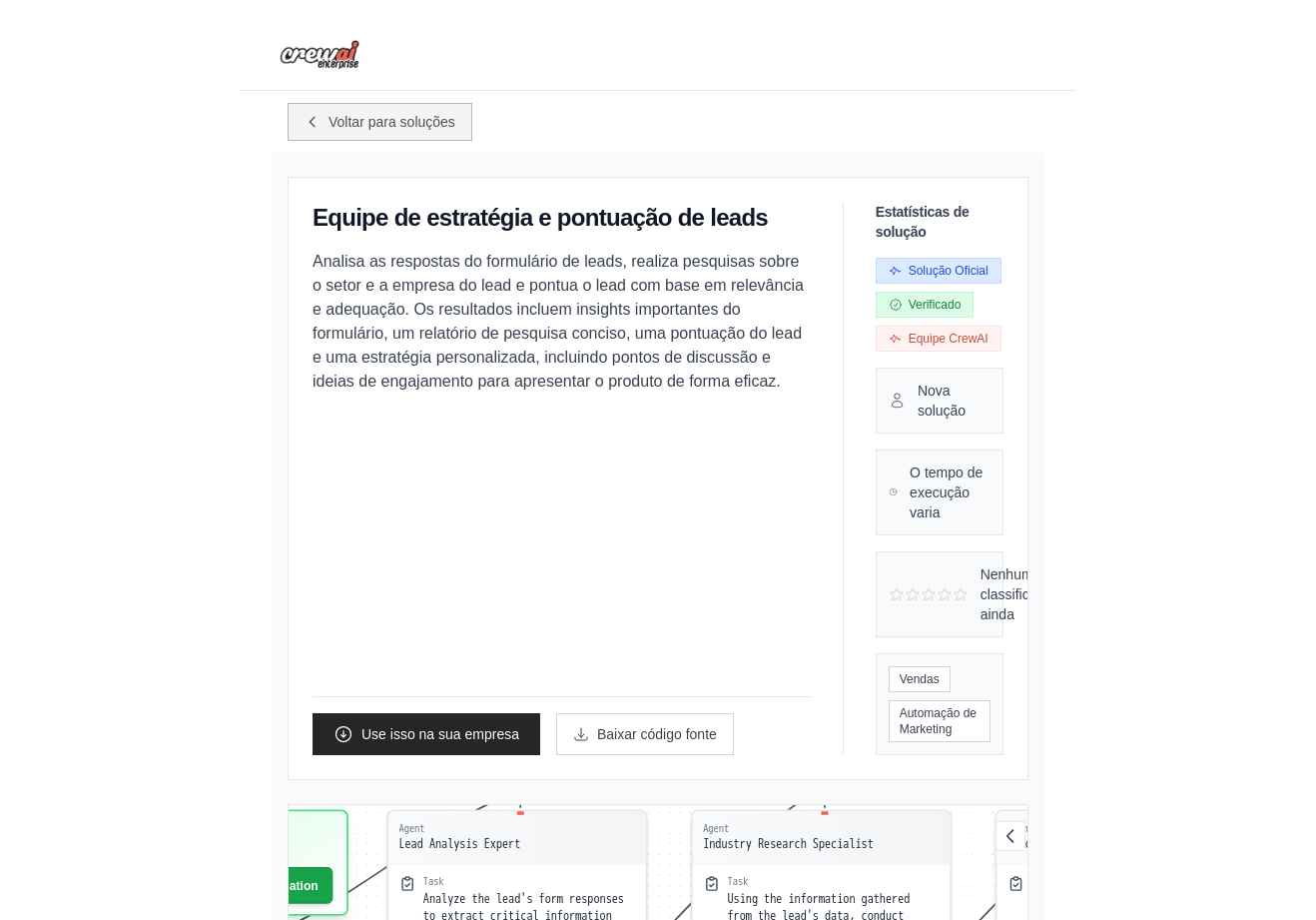 click on "Voltar para soluções" at bounding box center [391, 122] 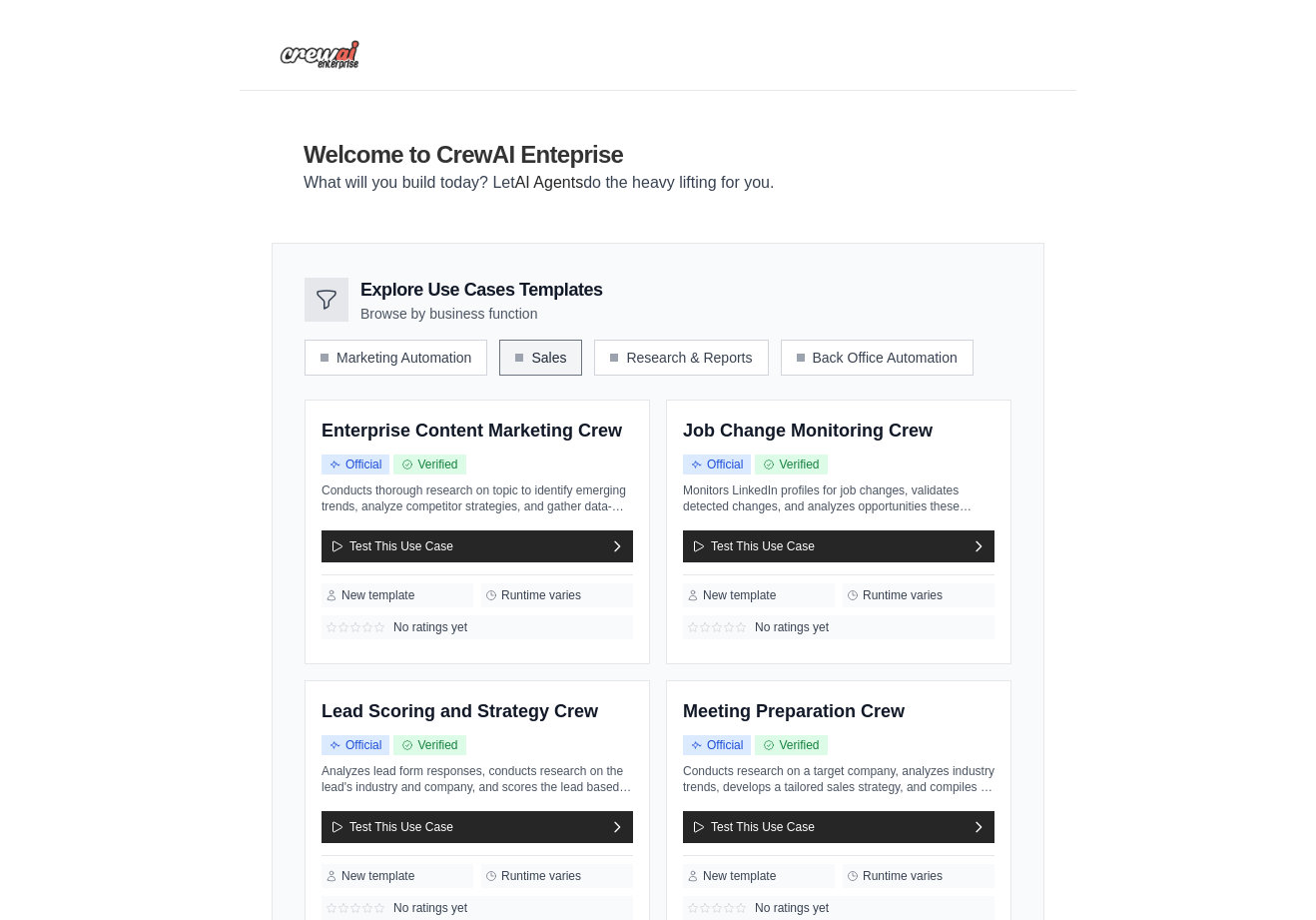 click on "Sales" at bounding box center [540, 358] 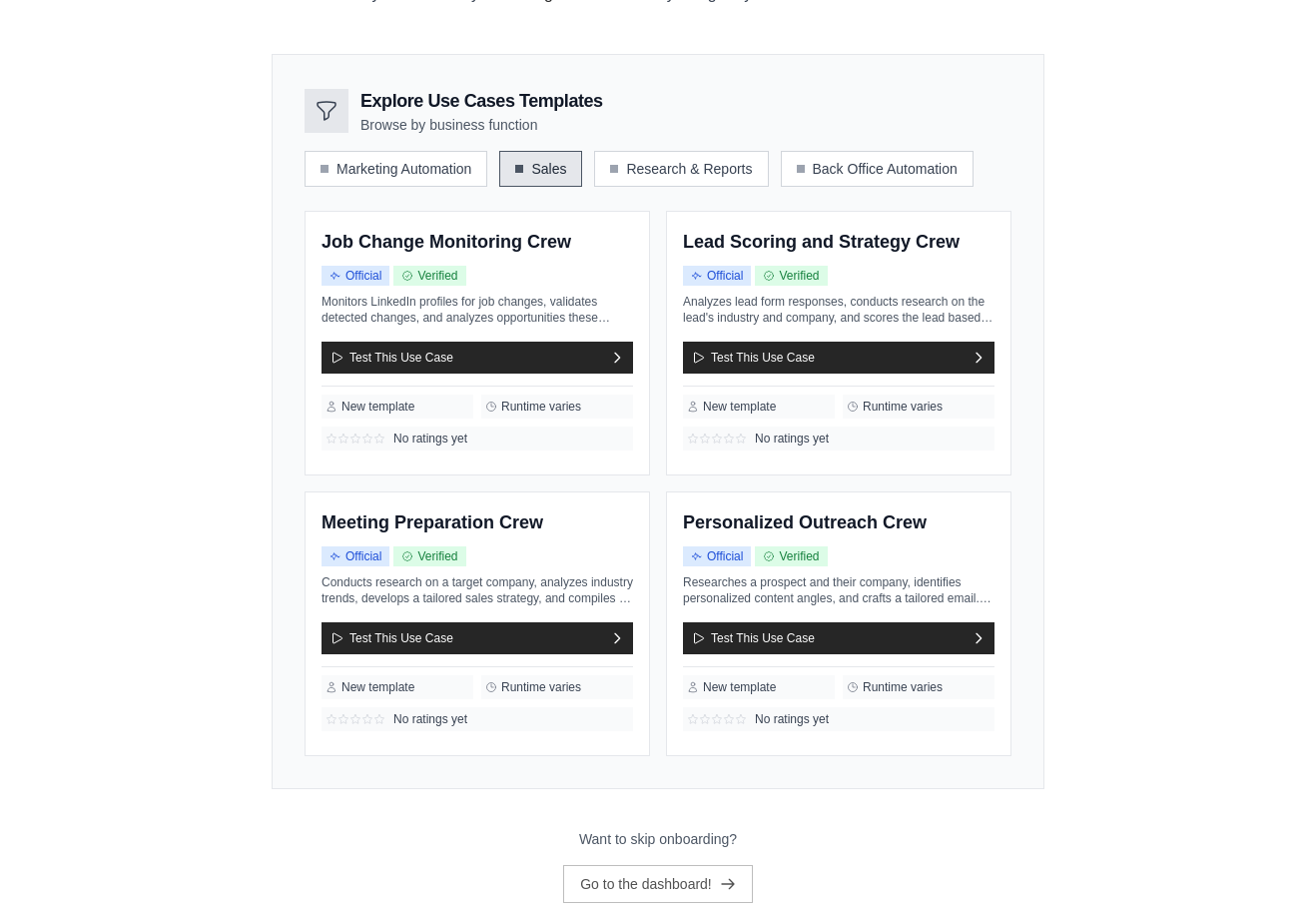 scroll, scrollTop: 200, scrollLeft: 0, axis: vertical 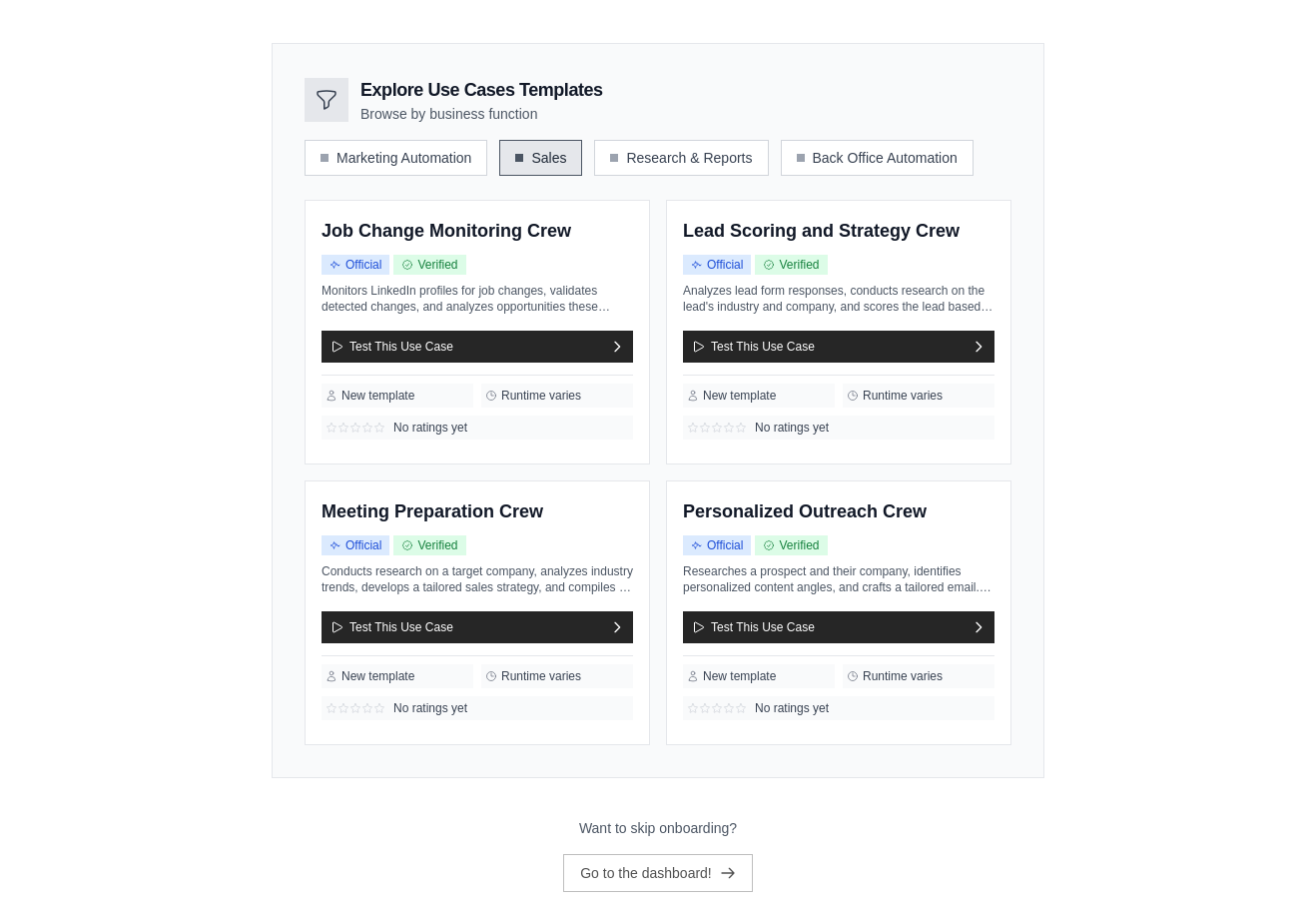 click on "Explore Use Cases Templates
Browse by business function" at bounding box center [658, 100] 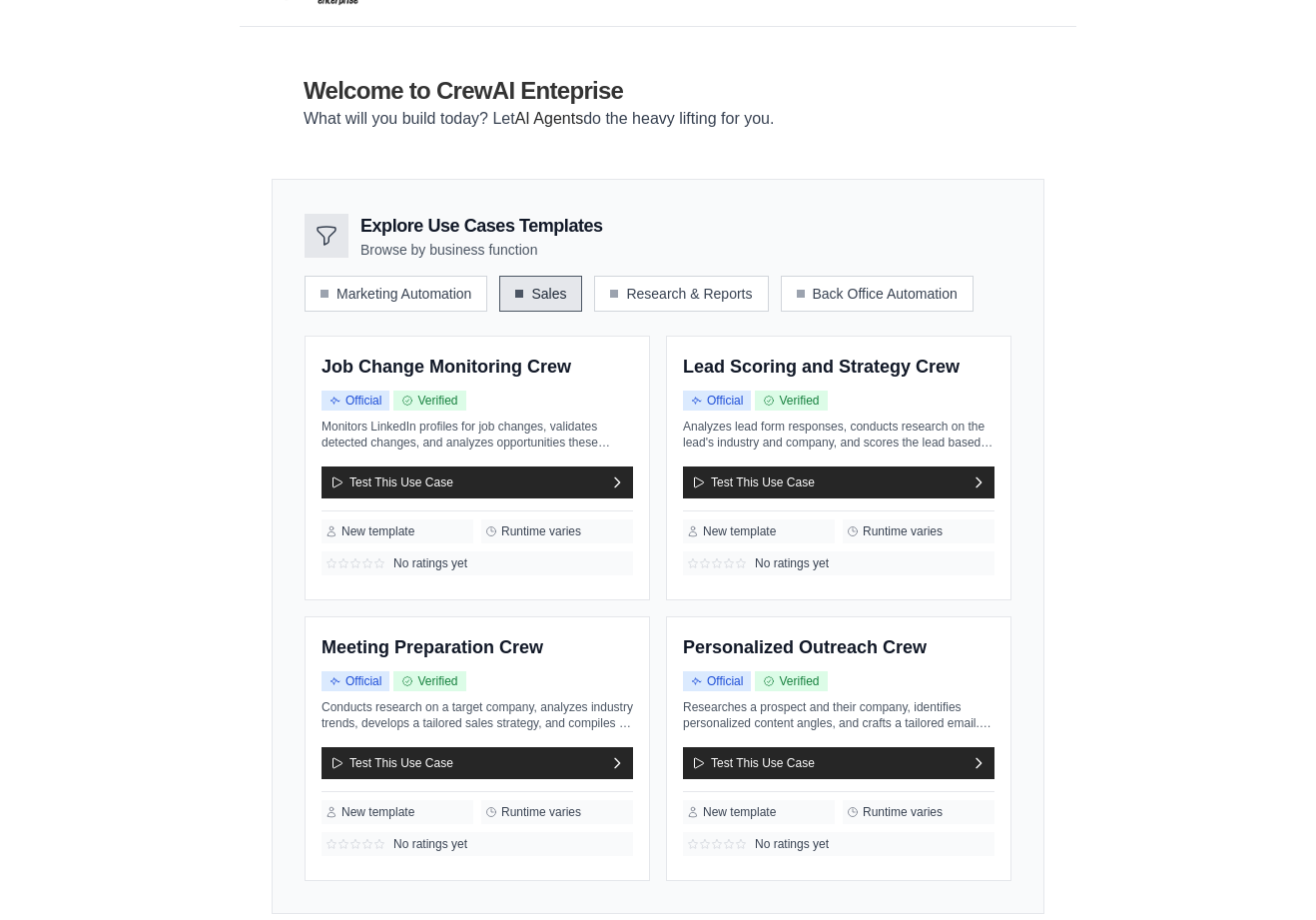 scroll, scrollTop: 100, scrollLeft: 0, axis: vertical 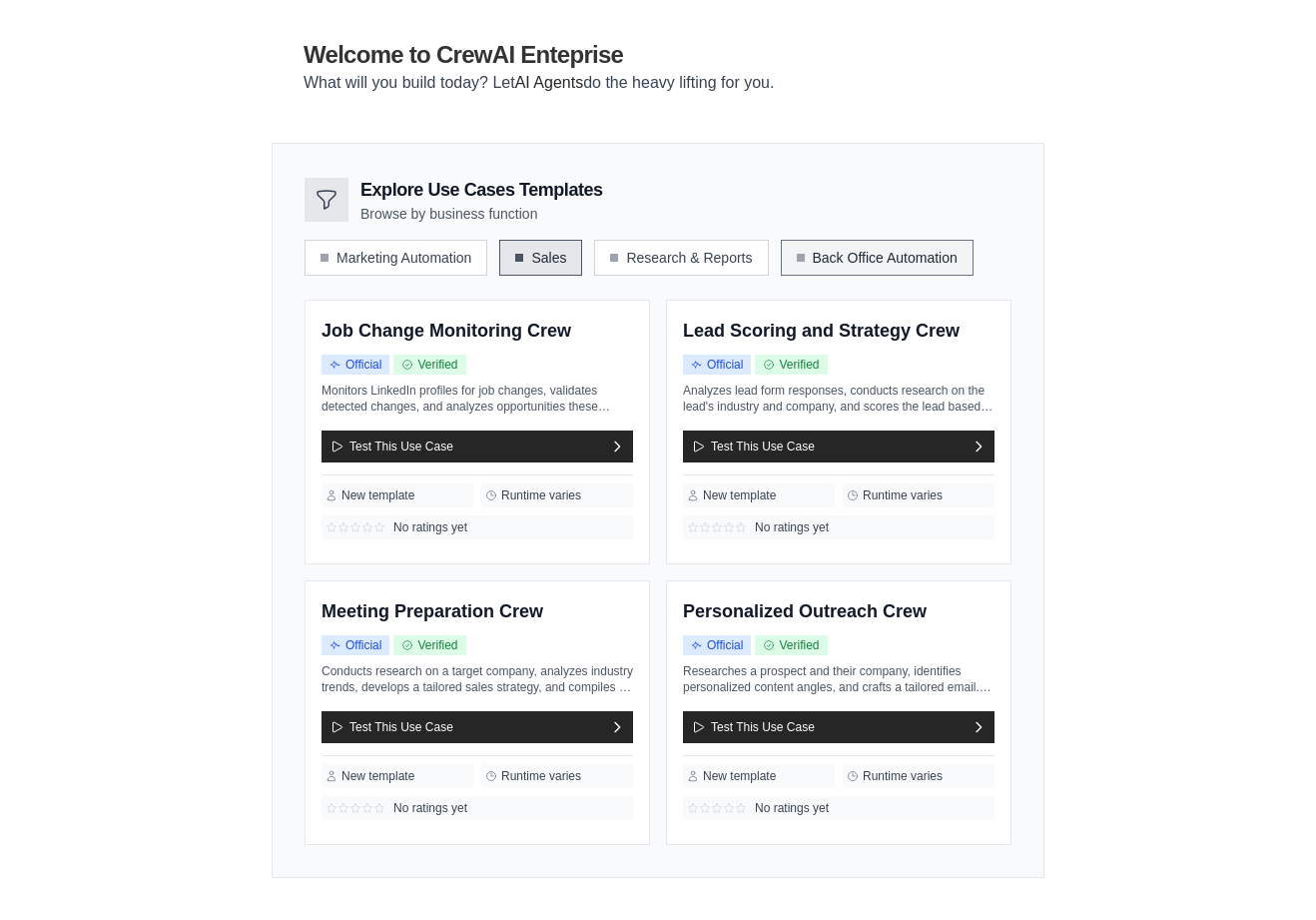 click on "Back Office Automation" at bounding box center (877, 258) 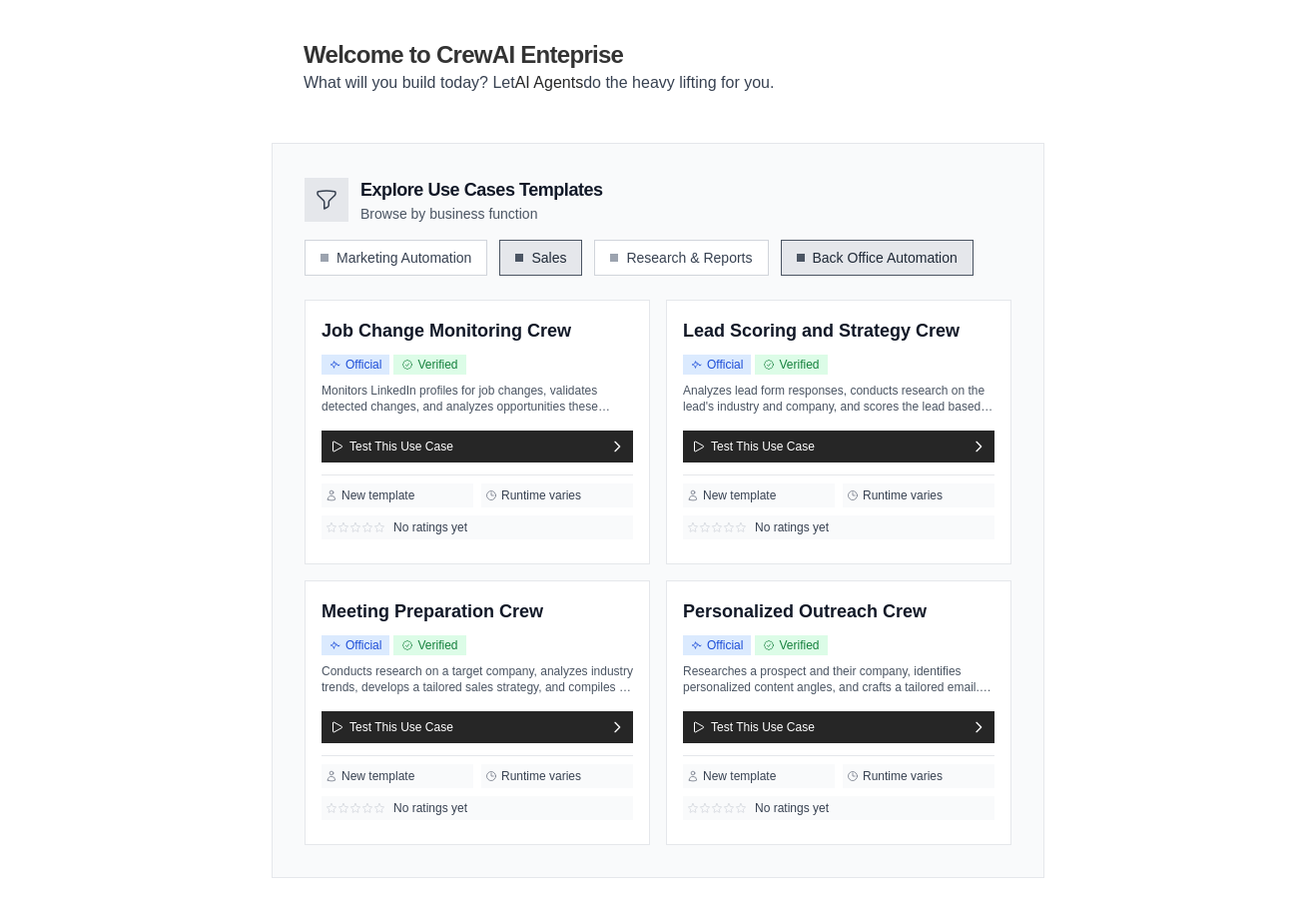 click on "Sales" at bounding box center (540, 258) 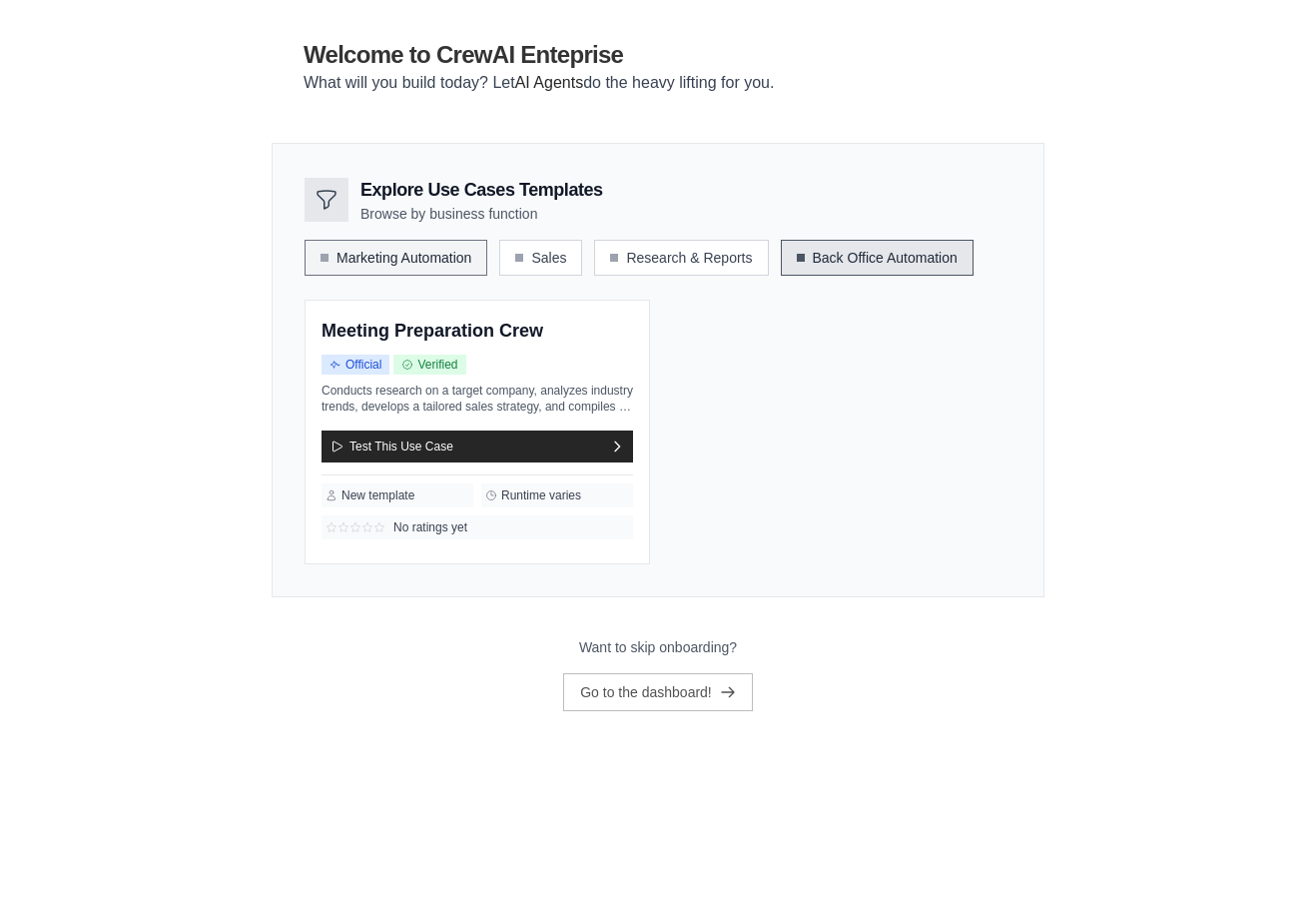 click on "Marketing Automation" at bounding box center (395, 258) 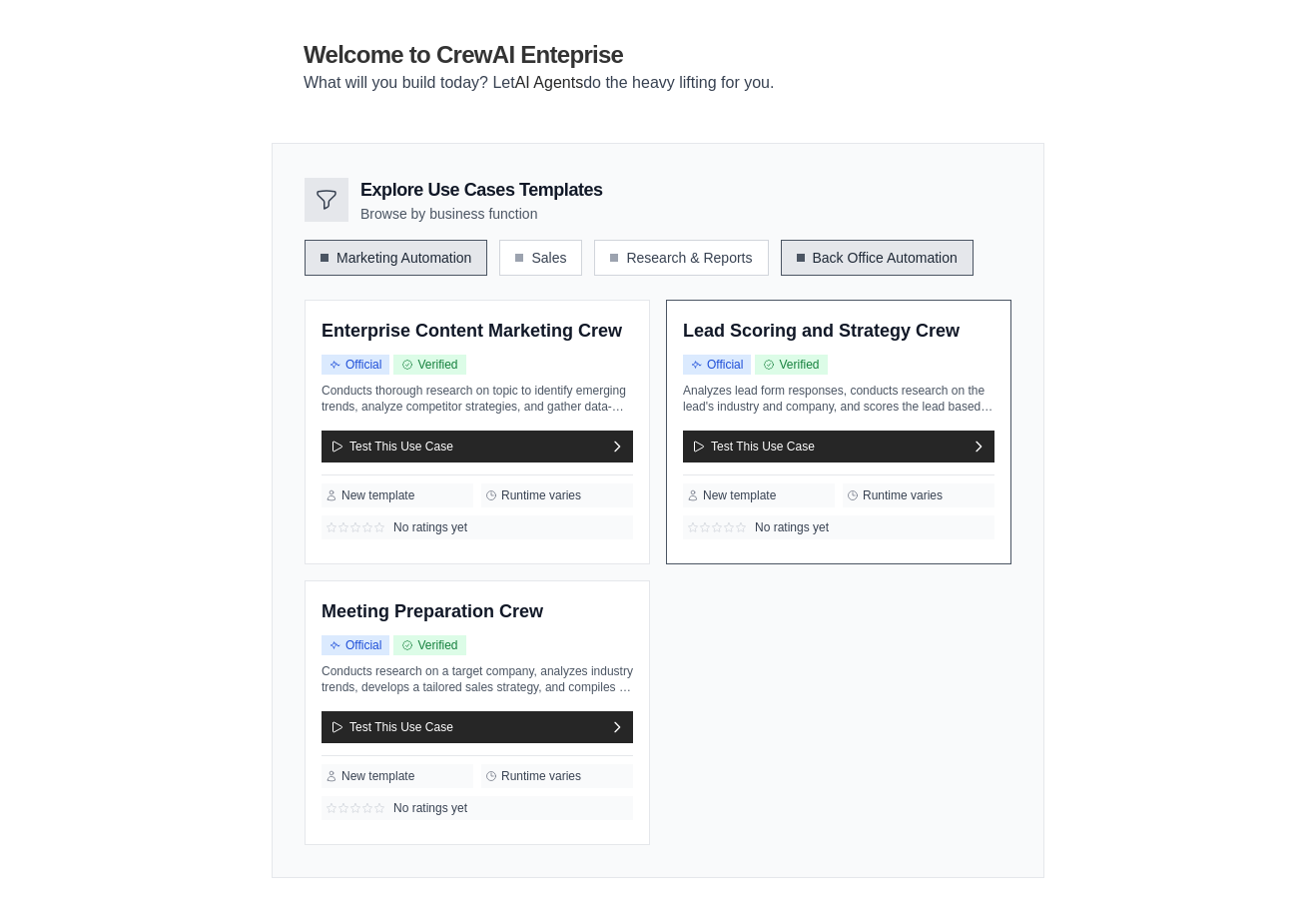 click on "Lead Scoring and Strategy Crew
Official
Verified
Test This Use Case" at bounding box center (839, 432) 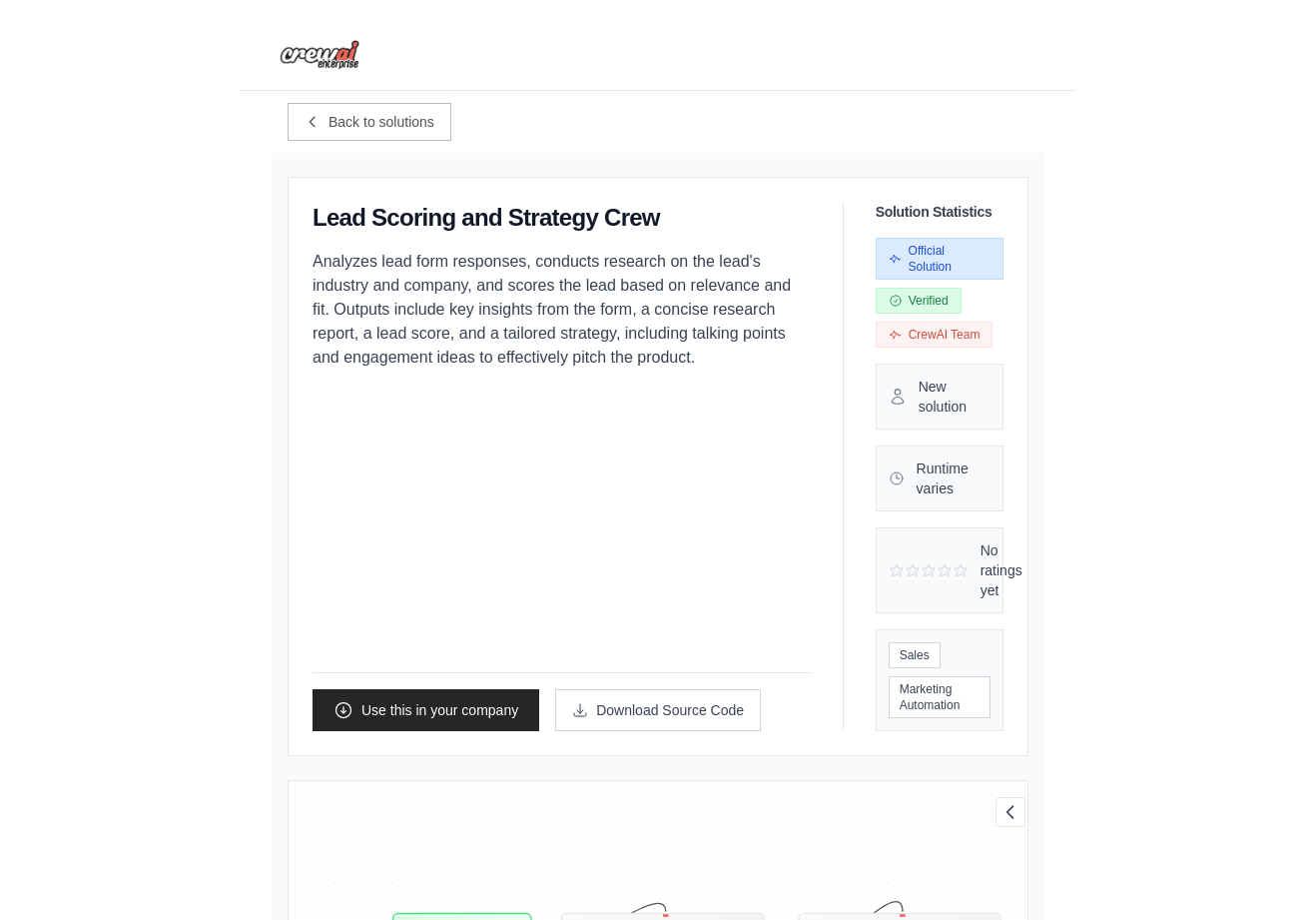 scroll, scrollTop: 27, scrollLeft: 0, axis: vertical 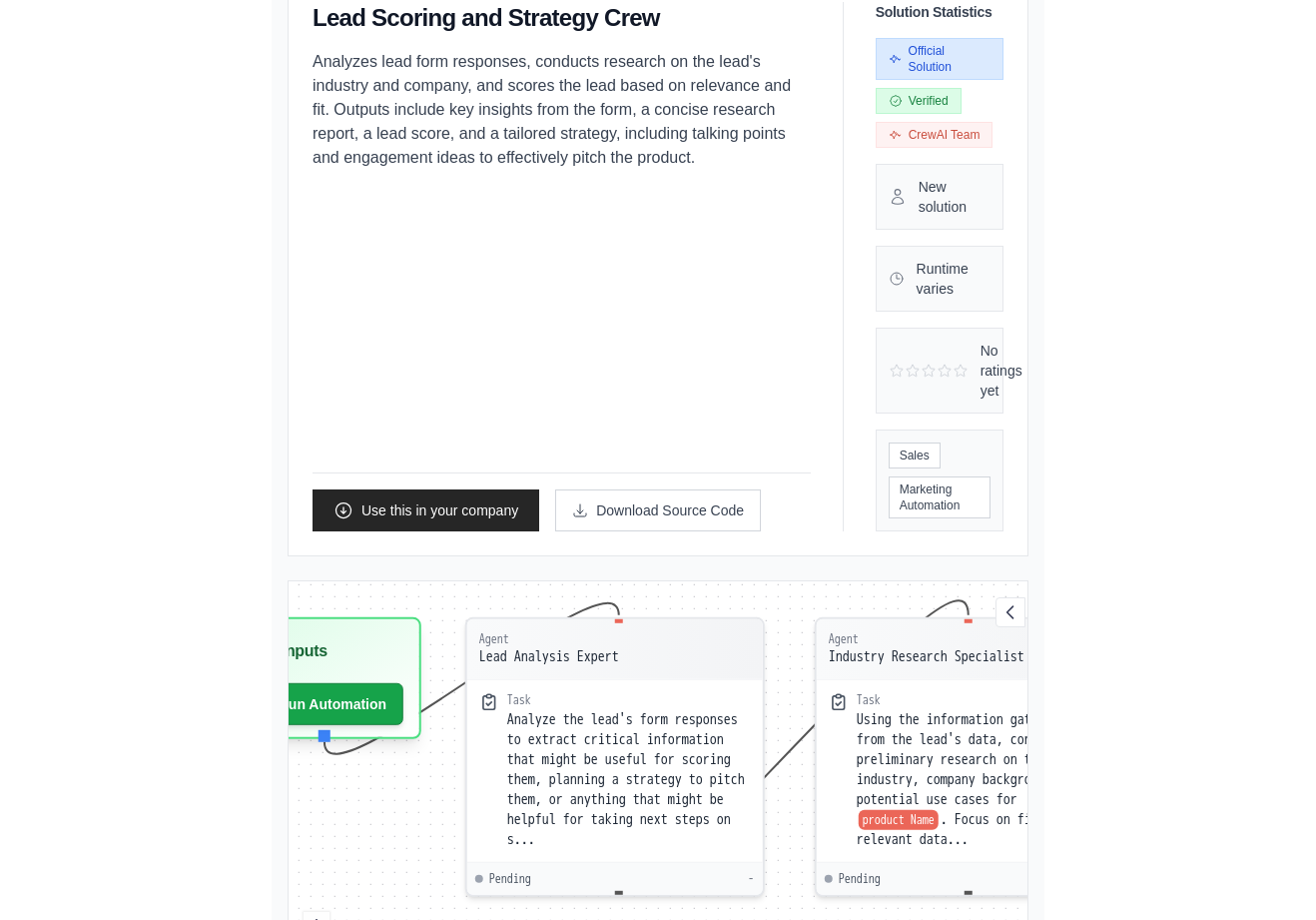 click on "Agent Lead Analysis Expert
Task Analyze the lead's form responses to extract critical information that might be useful for scoring them, planning a strategy to pitch them, or anything that might be helpful for taking next steps on s... Pending - Agent Industry Research Specialist
Task Using the information gathered from the lead's data, conduct preliminary research on the lead's industry, company background, and potential use cases for  product Name . Focus on finding relevant data... Pending - Agent Lead Scoring and Strategic Pla... Task Utilize the context and the lead's form response to score the lead. Consider factors such as industry relevance, company size, specific  product Name  use case potential, and readiness for partnership... Pending - Inputs Run Automation Output Status:  Waiting No Result Yet" at bounding box center [658, 806] 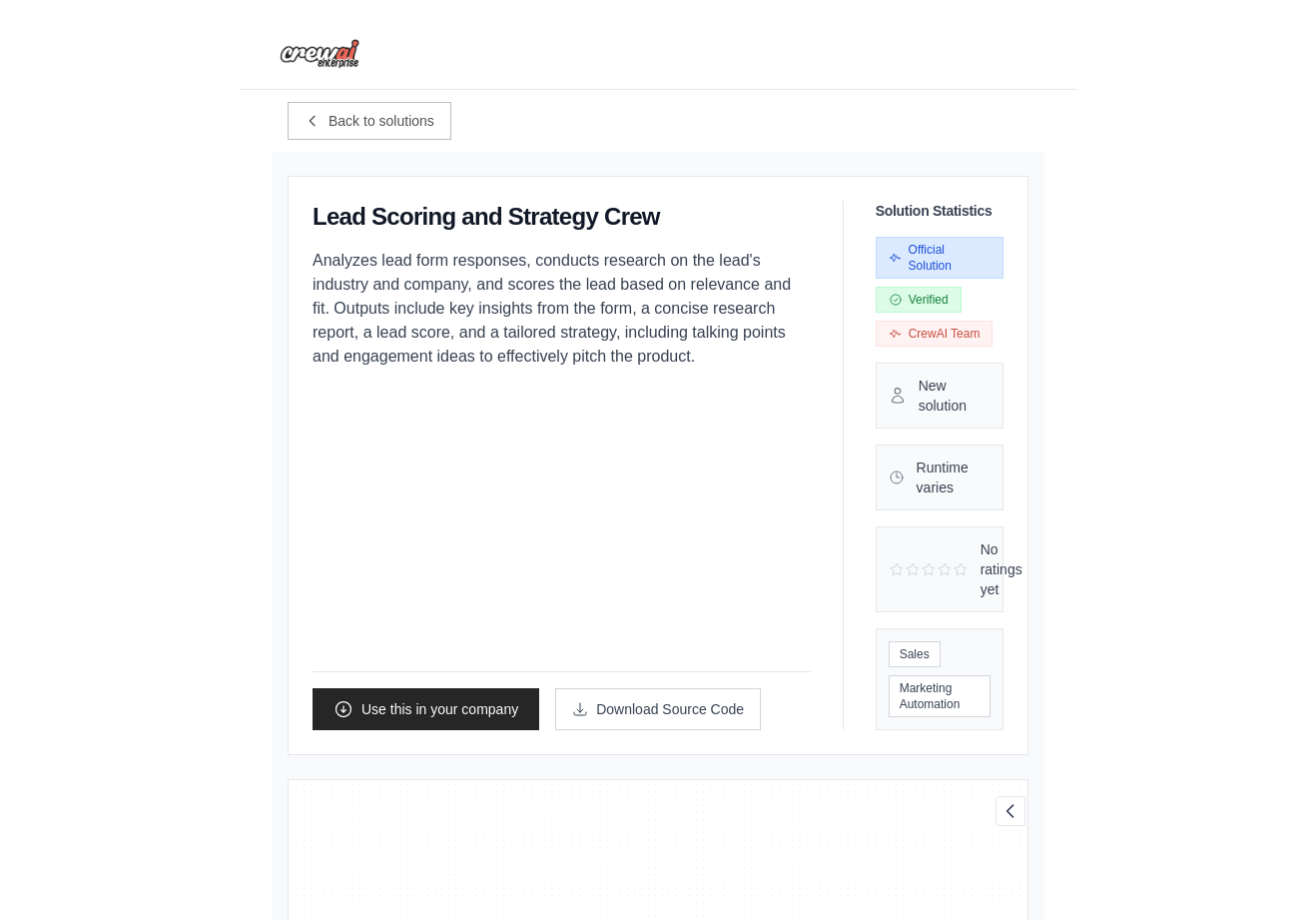 scroll, scrollTop: 0, scrollLeft: 0, axis: both 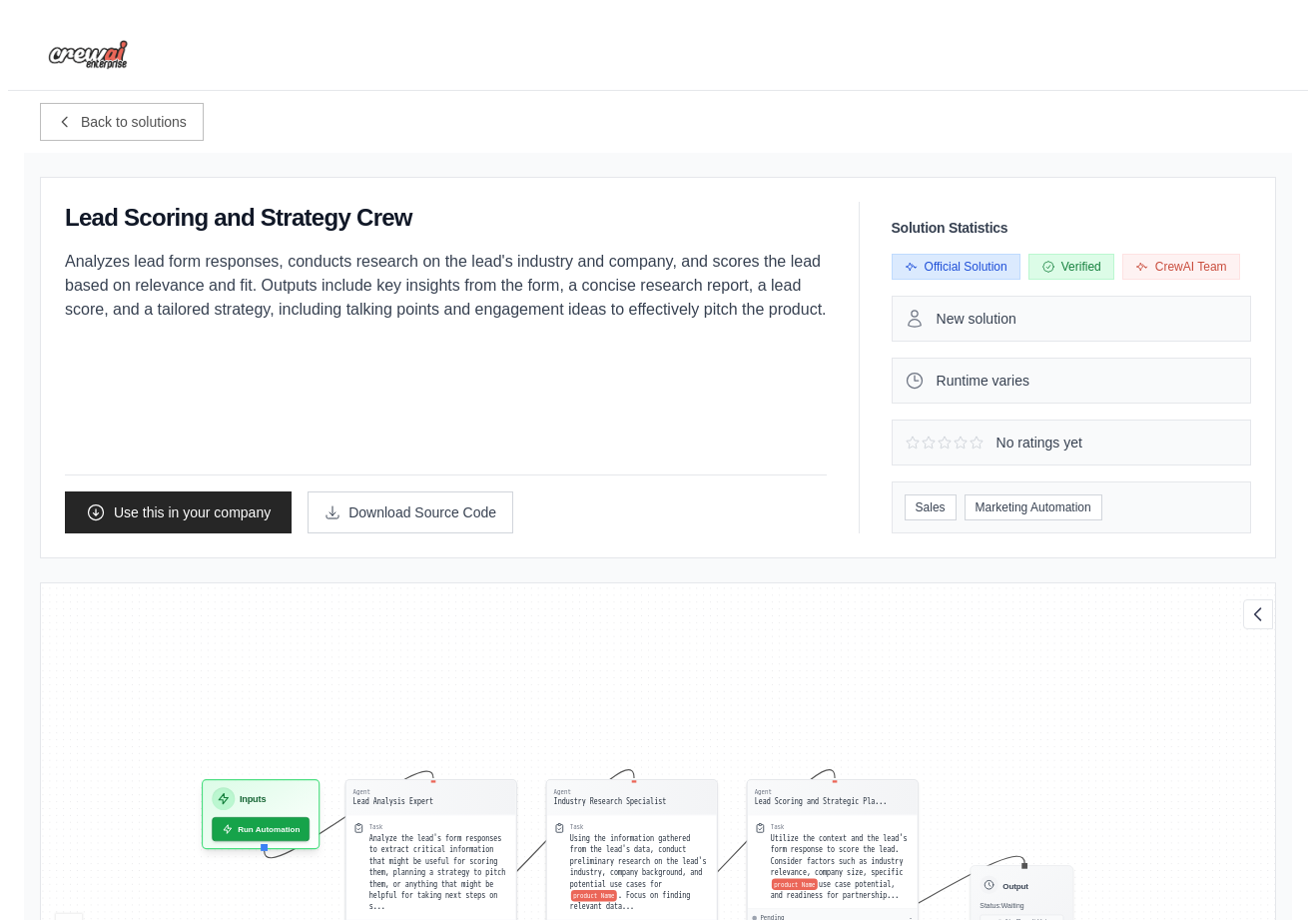 click at bounding box center (88, 55) 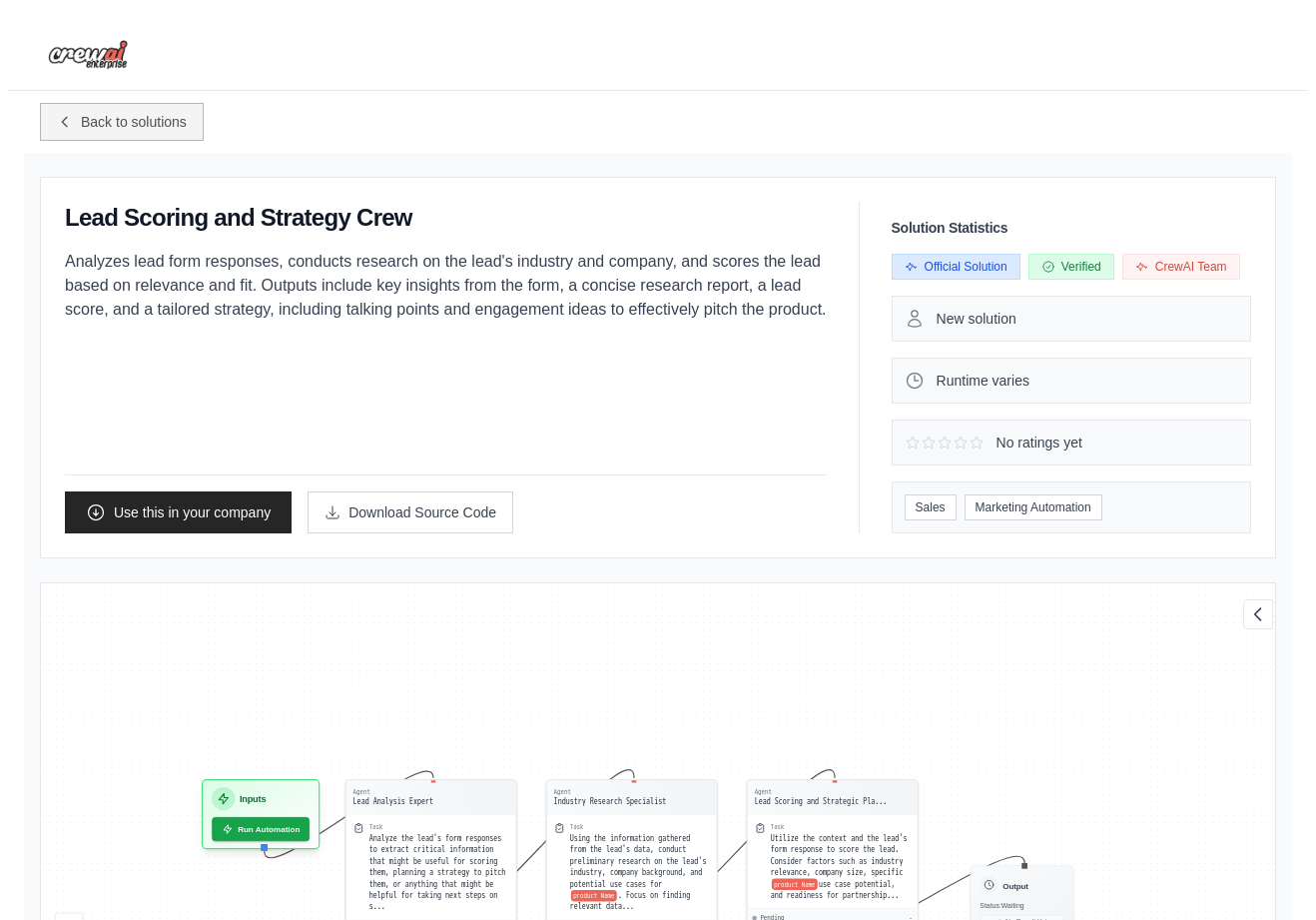 click 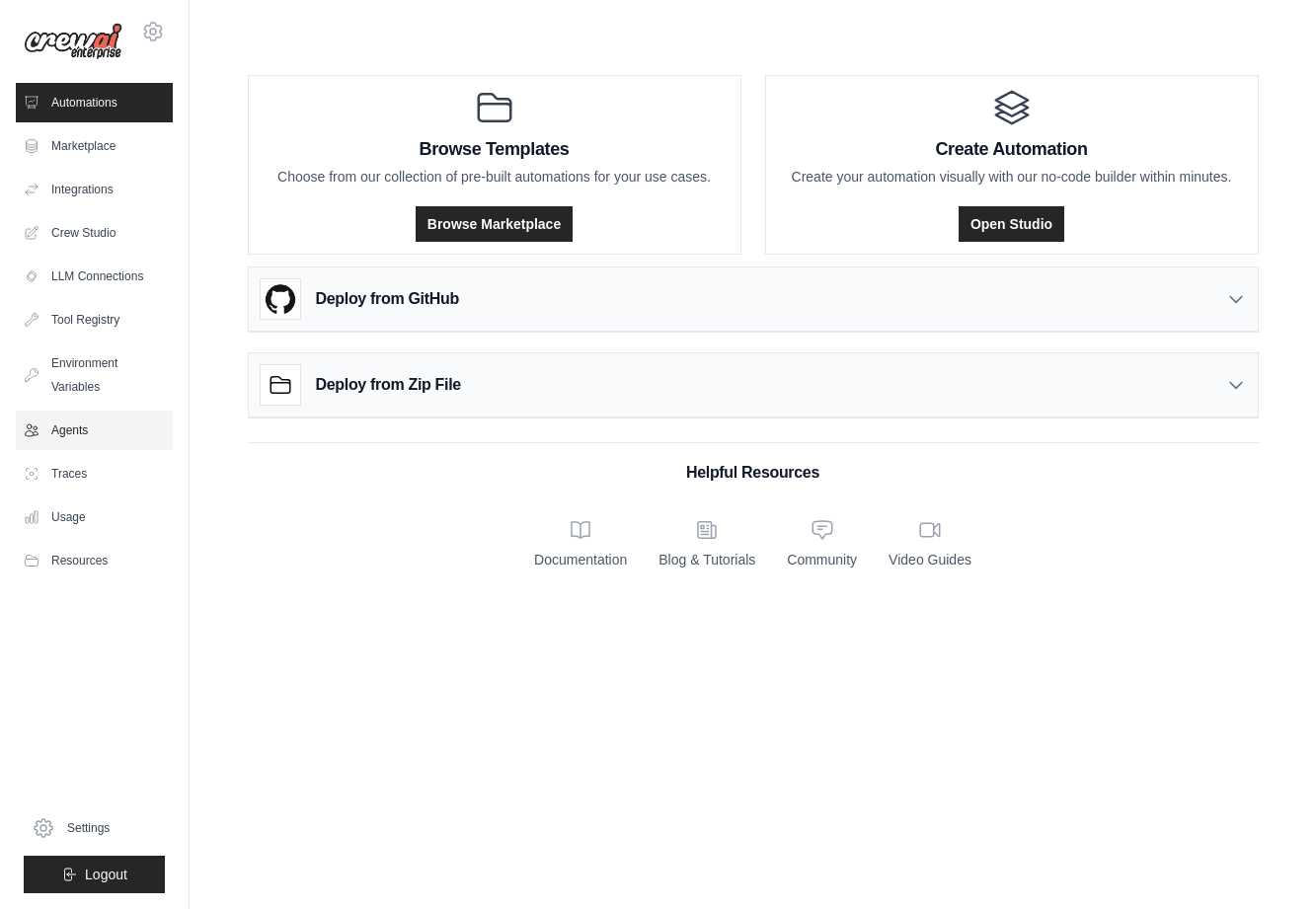click on "Agents" at bounding box center (94, 430) 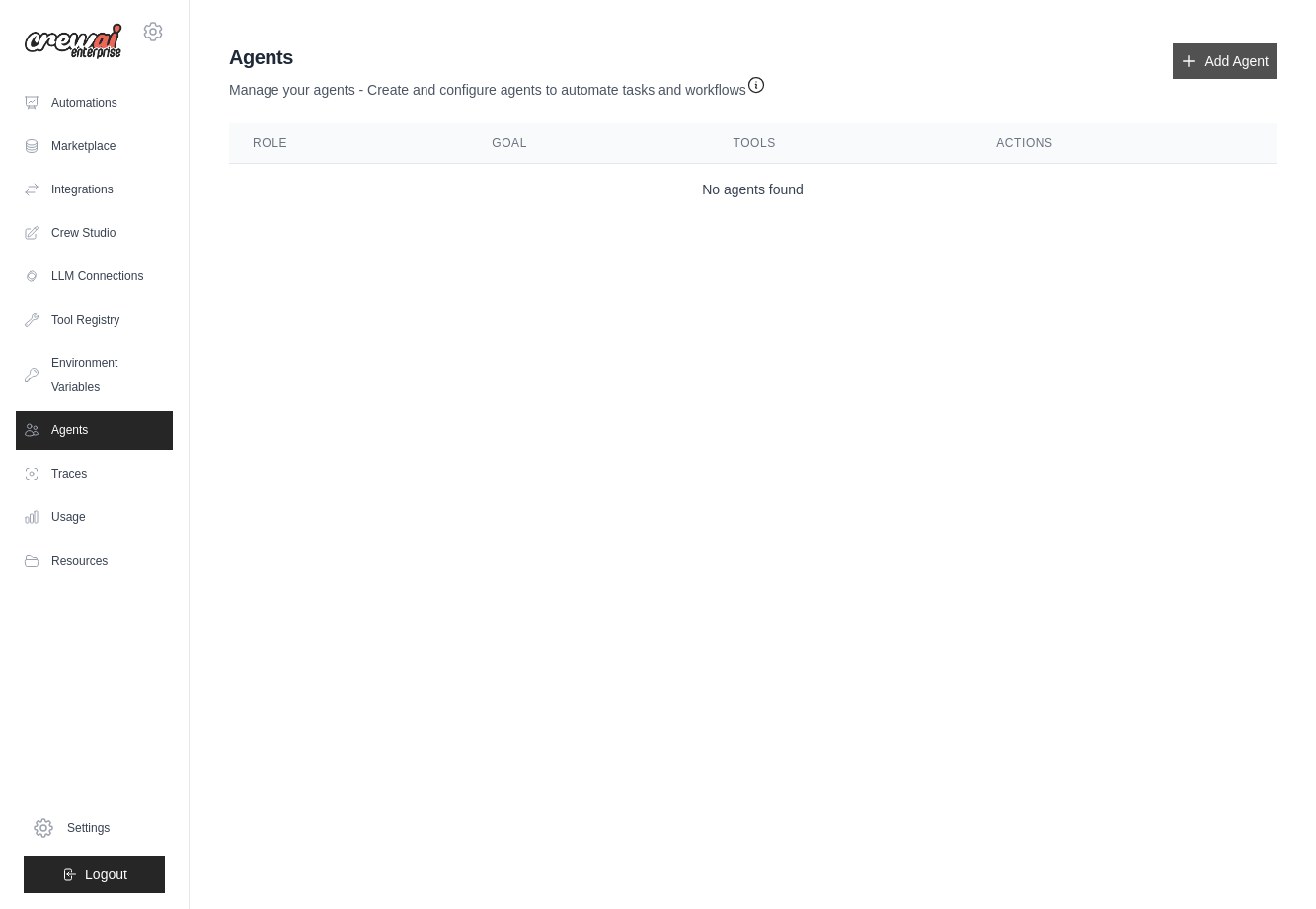 click on "Add Agent" at bounding box center [1224, 61] 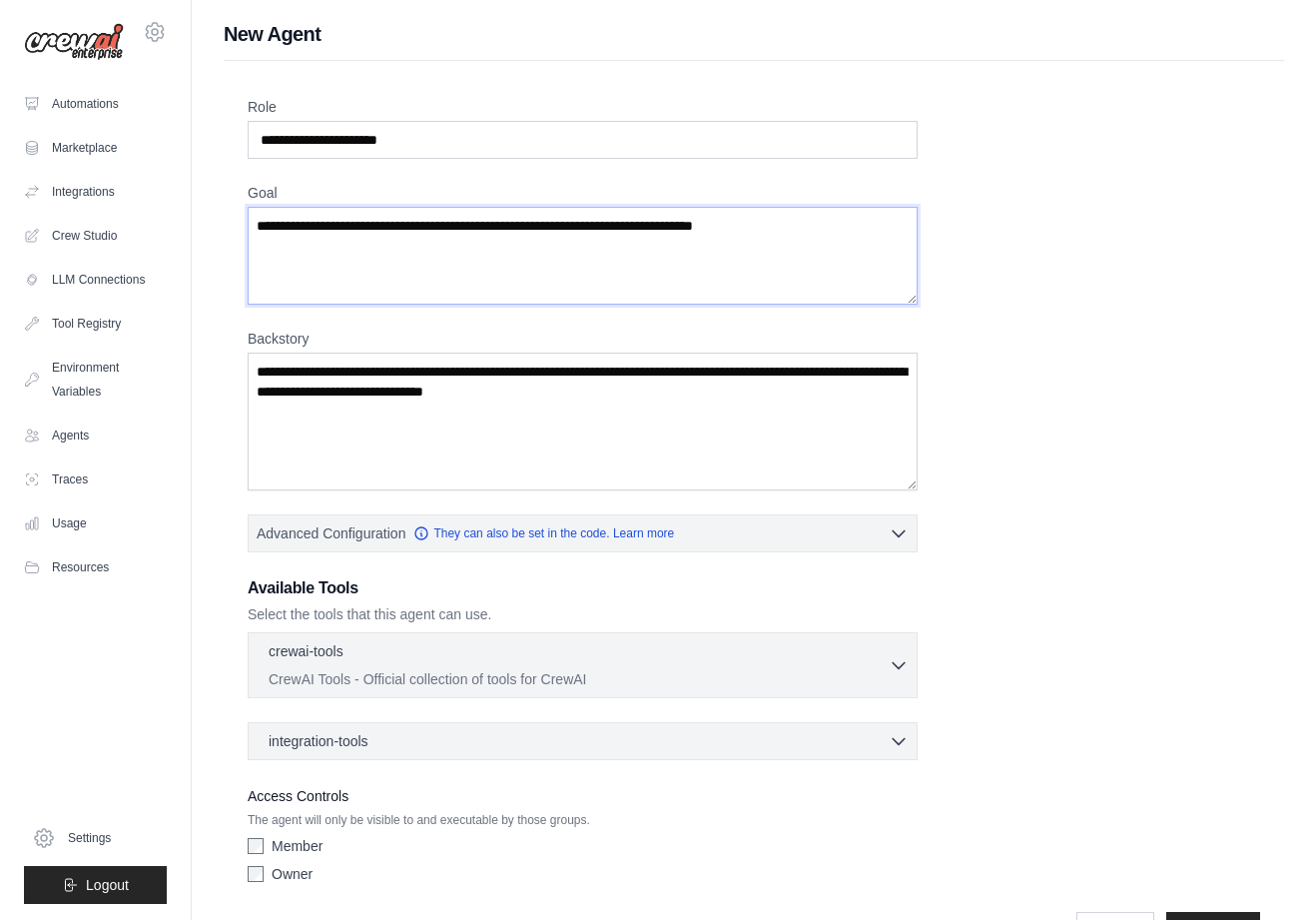 click on "Goal" at bounding box center (582, 256) 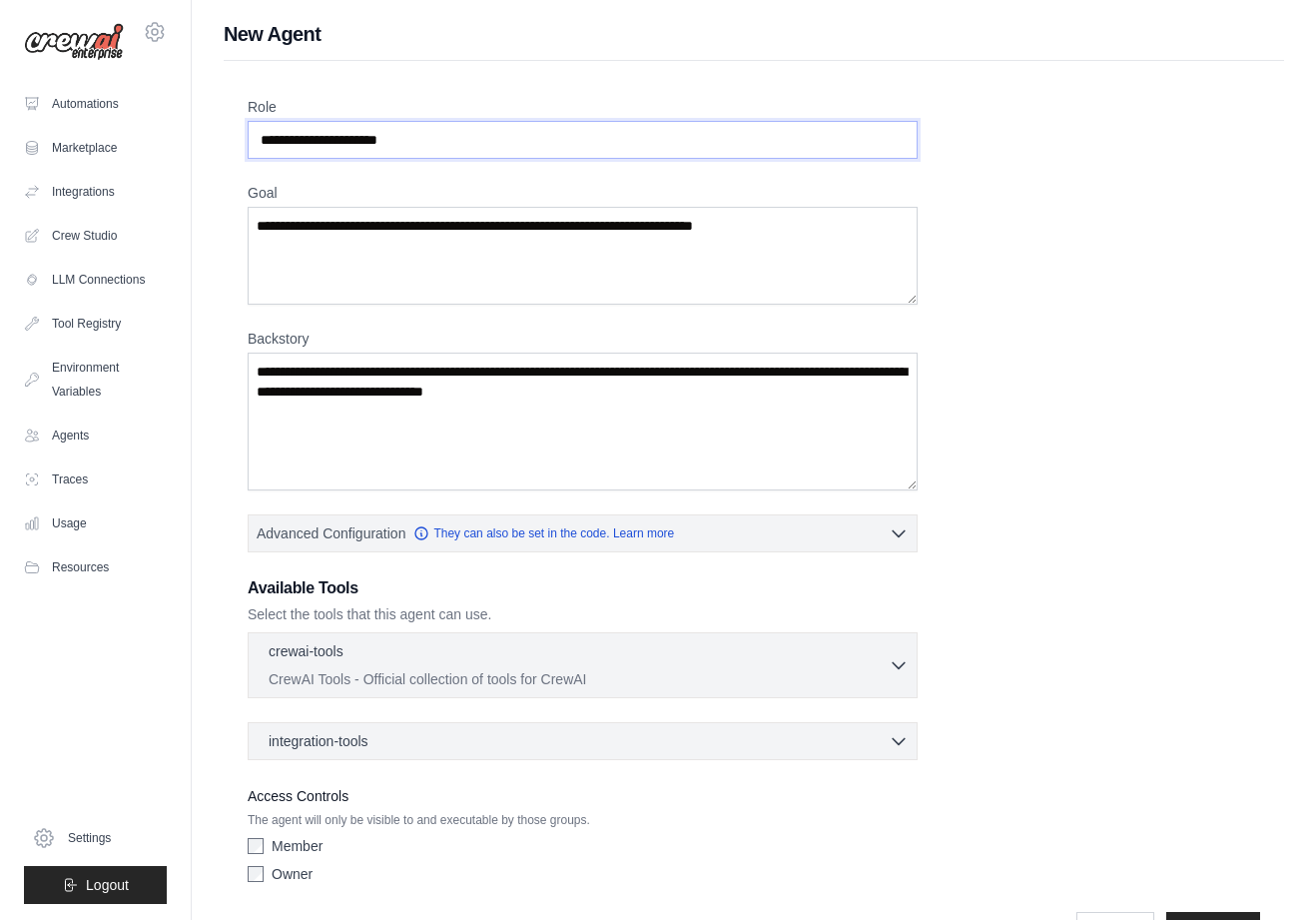 click on "Role" at bounding box center [582, 140] 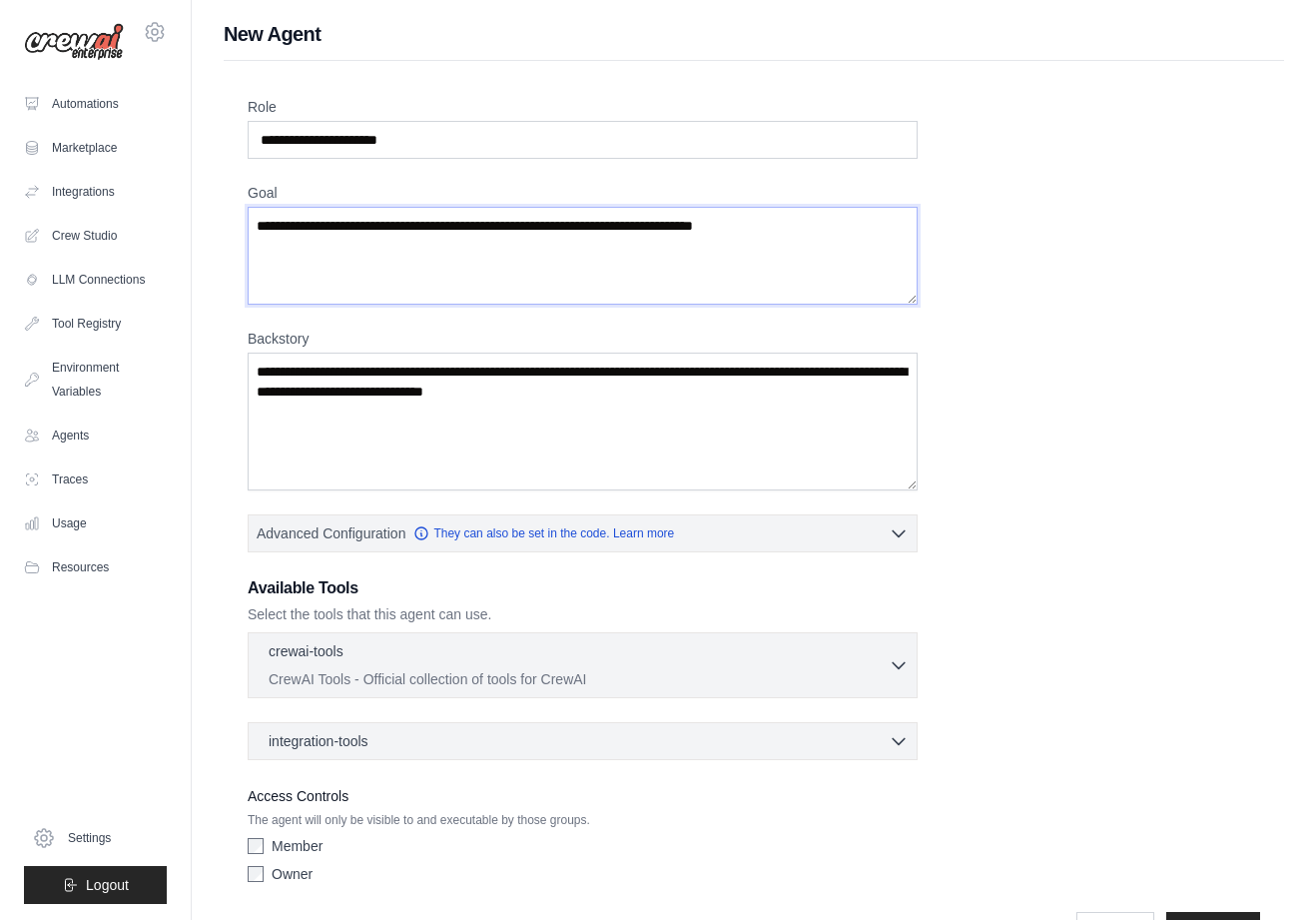 drag, startPoint x: 262, startPoint y: 245, endPoint x: 645, endPoint y: 245, distance: 383 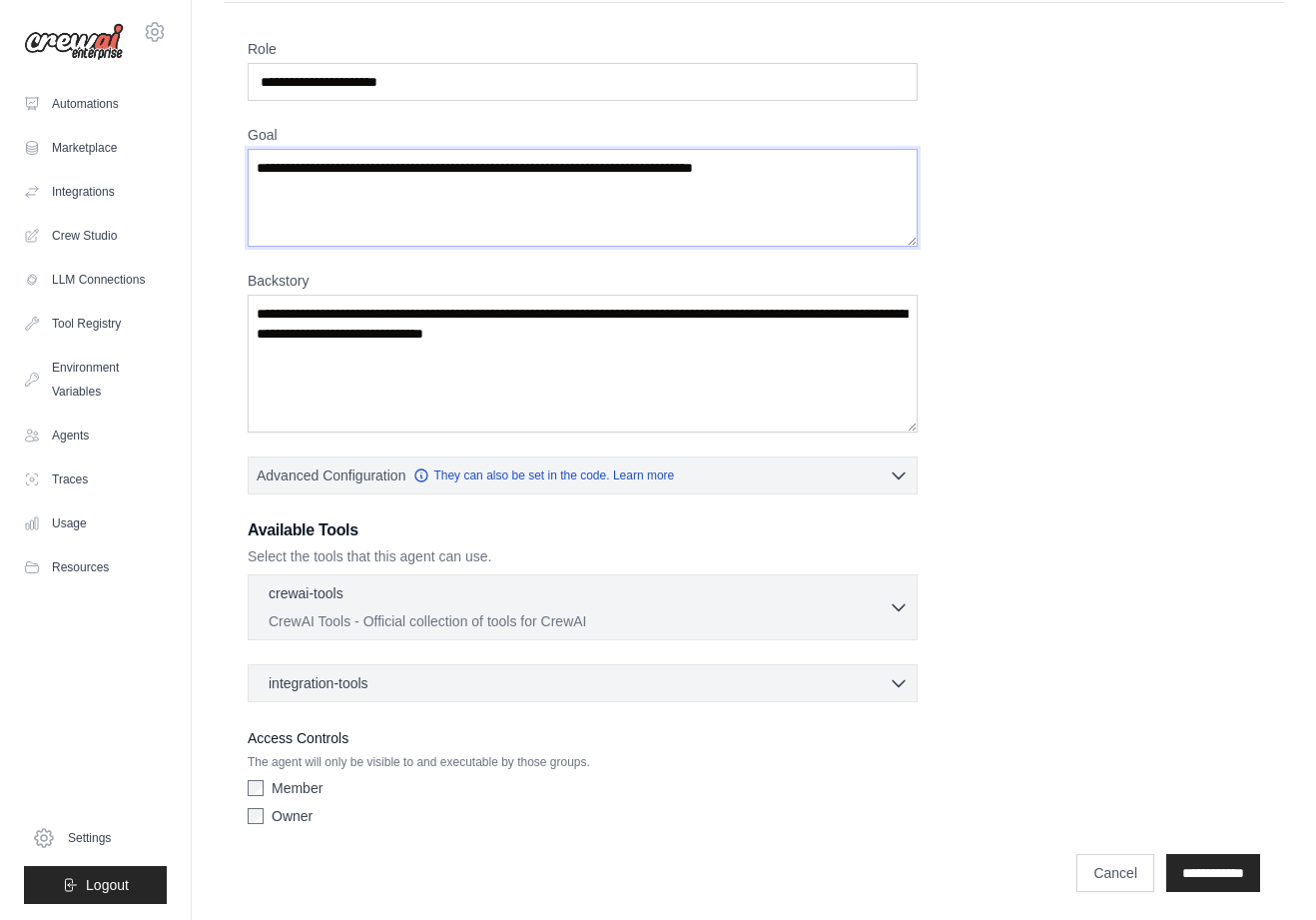 scroll, scrollTop: 0, scrollLeft: 0, axis: both 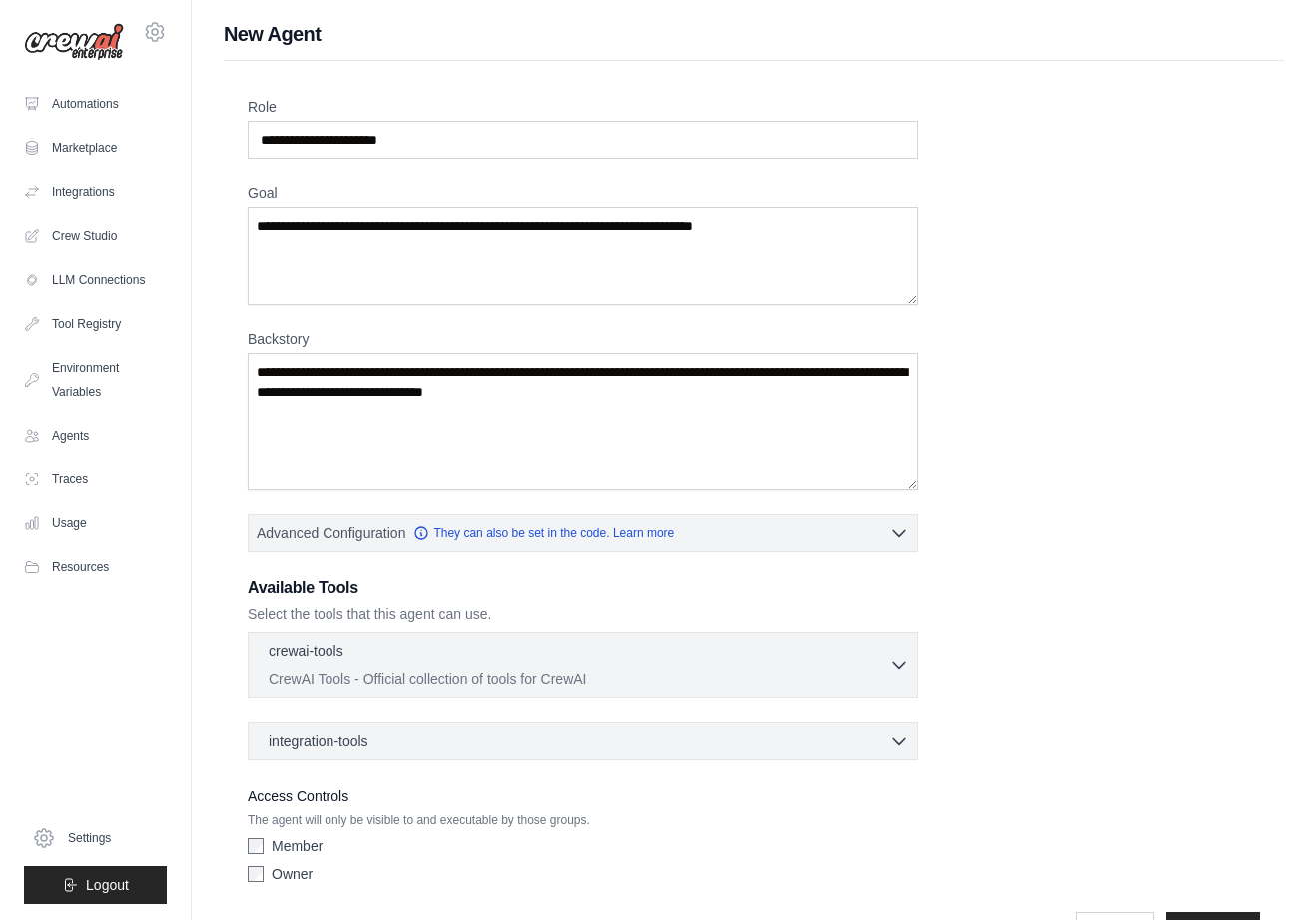 click on "Role
Goal
Backstory
Advanced Configuration
They can also be set in the code. Learn more
Enable reasoning" at bounding box center (754, 494) 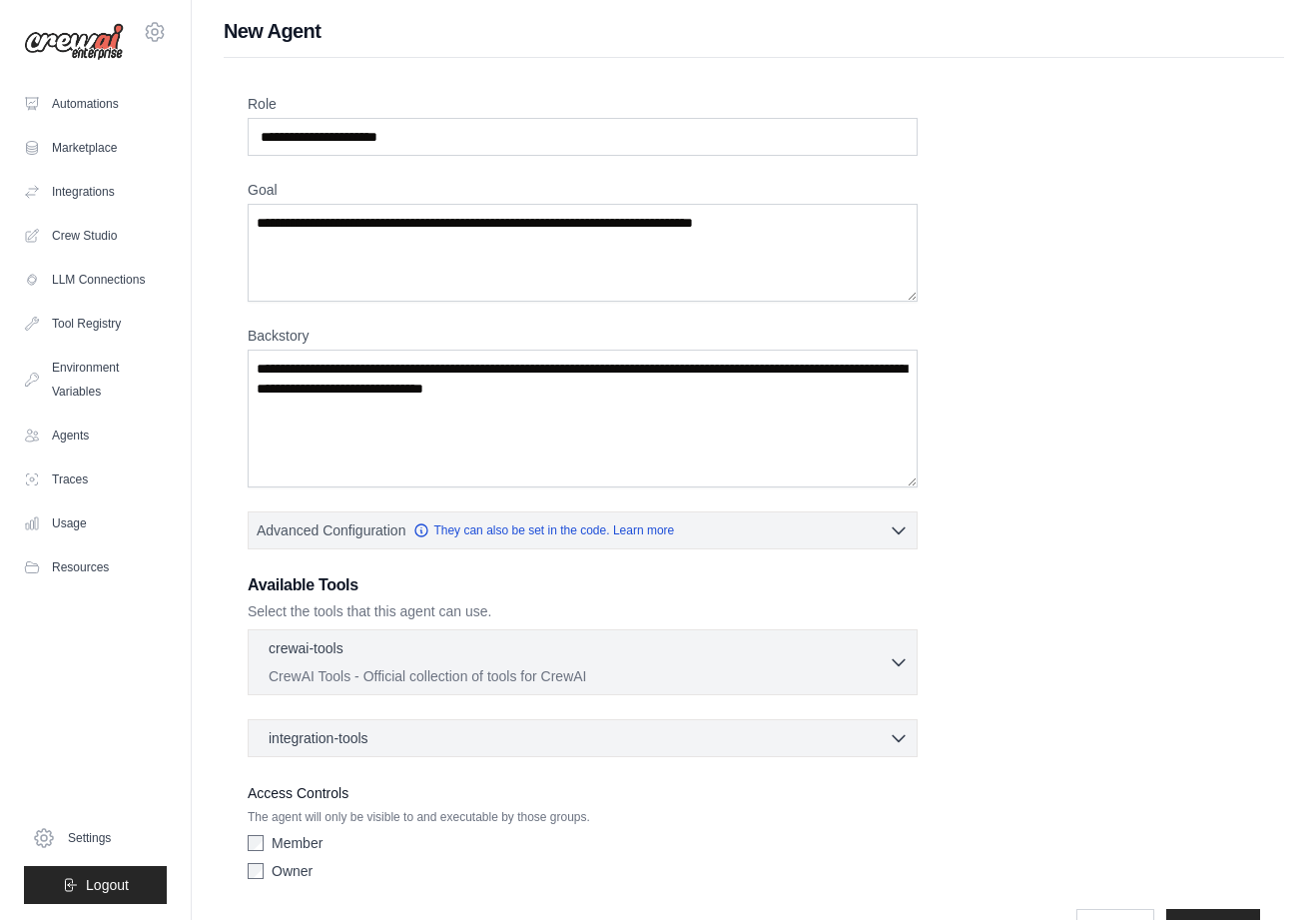 scroll, scrollTop: 0, scrollLeft: 0, axis: both 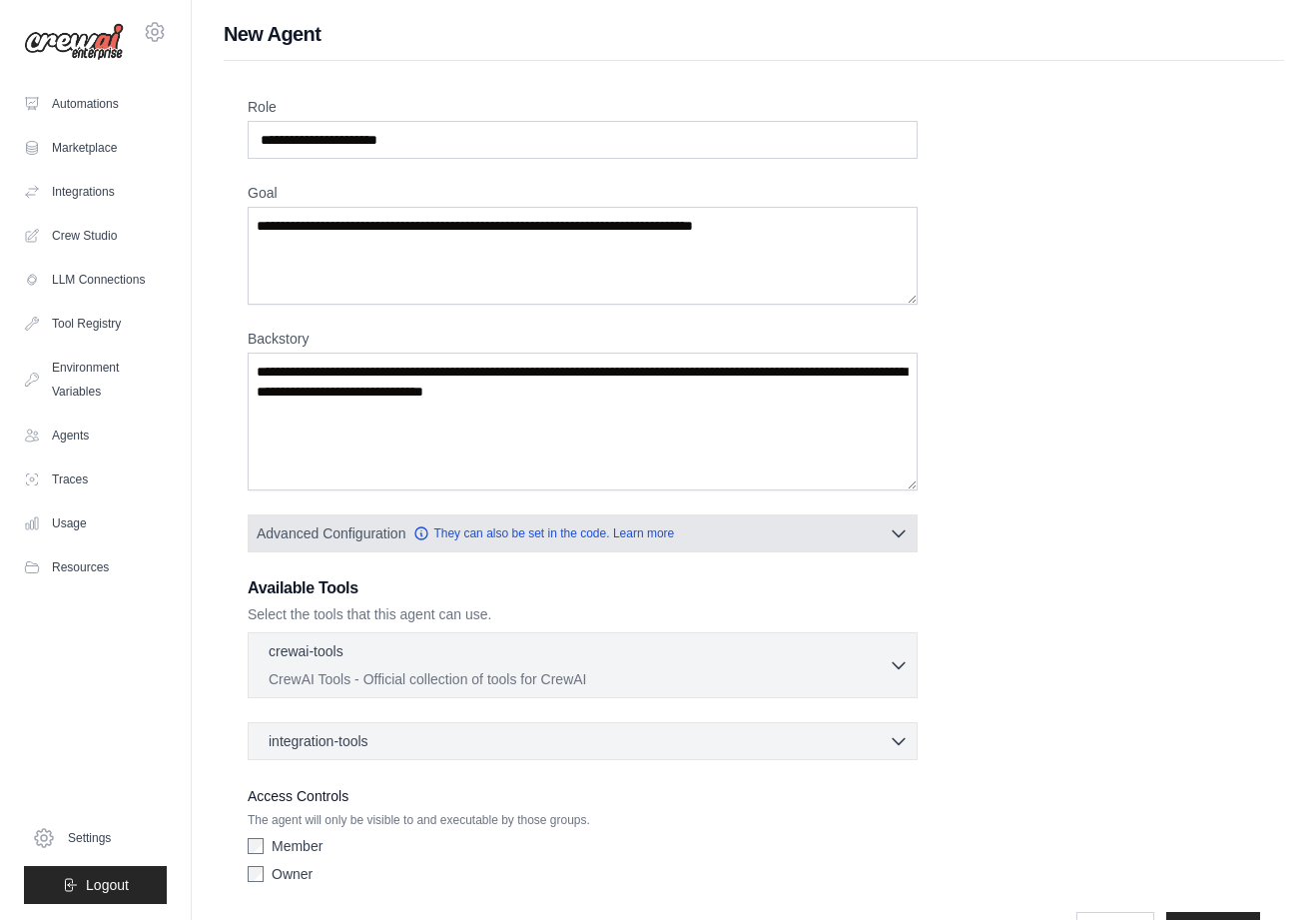 click on "Advanced Configuration
They can also be set in the code. Learn more" at bounding box center [582, 533] 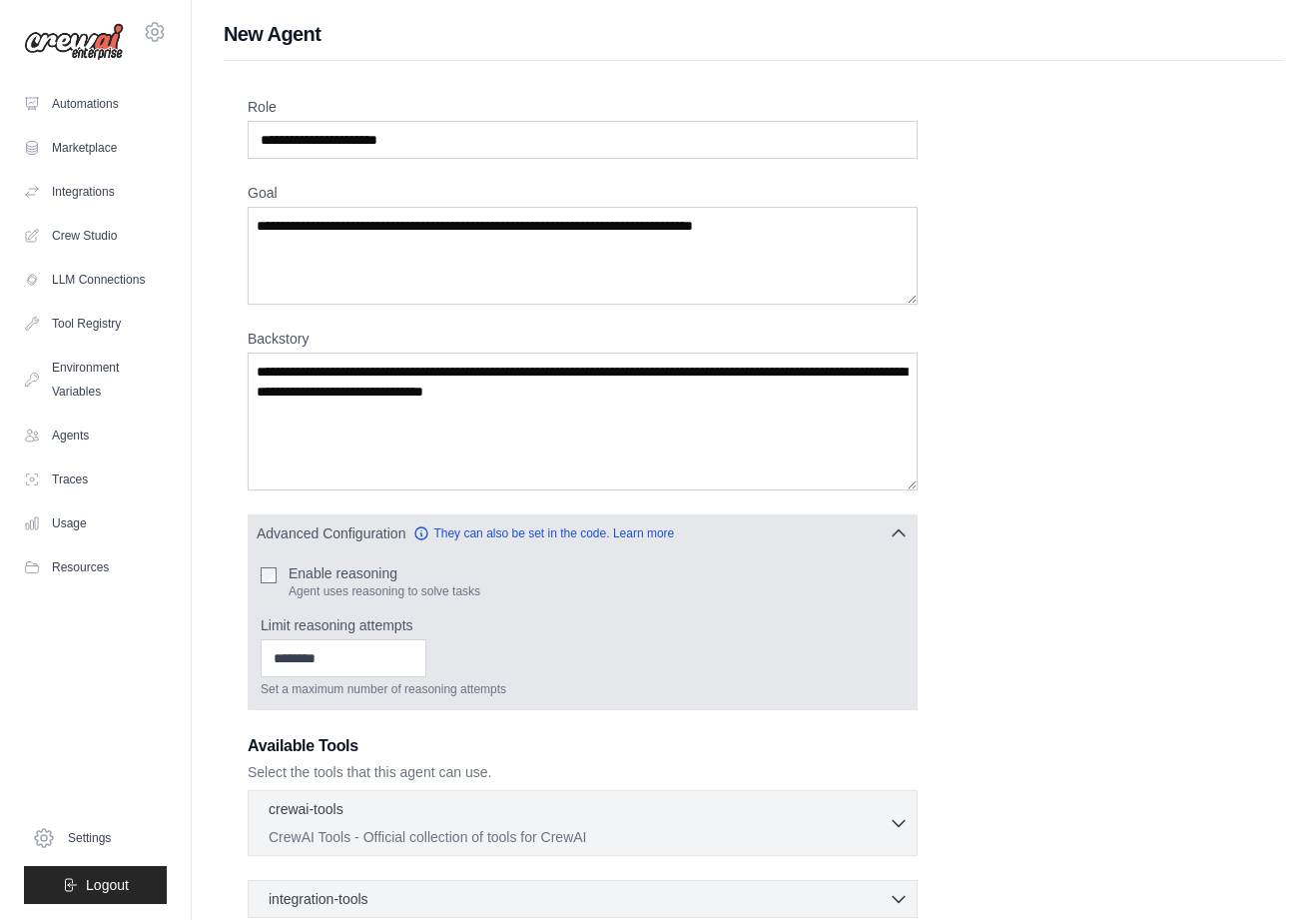 click 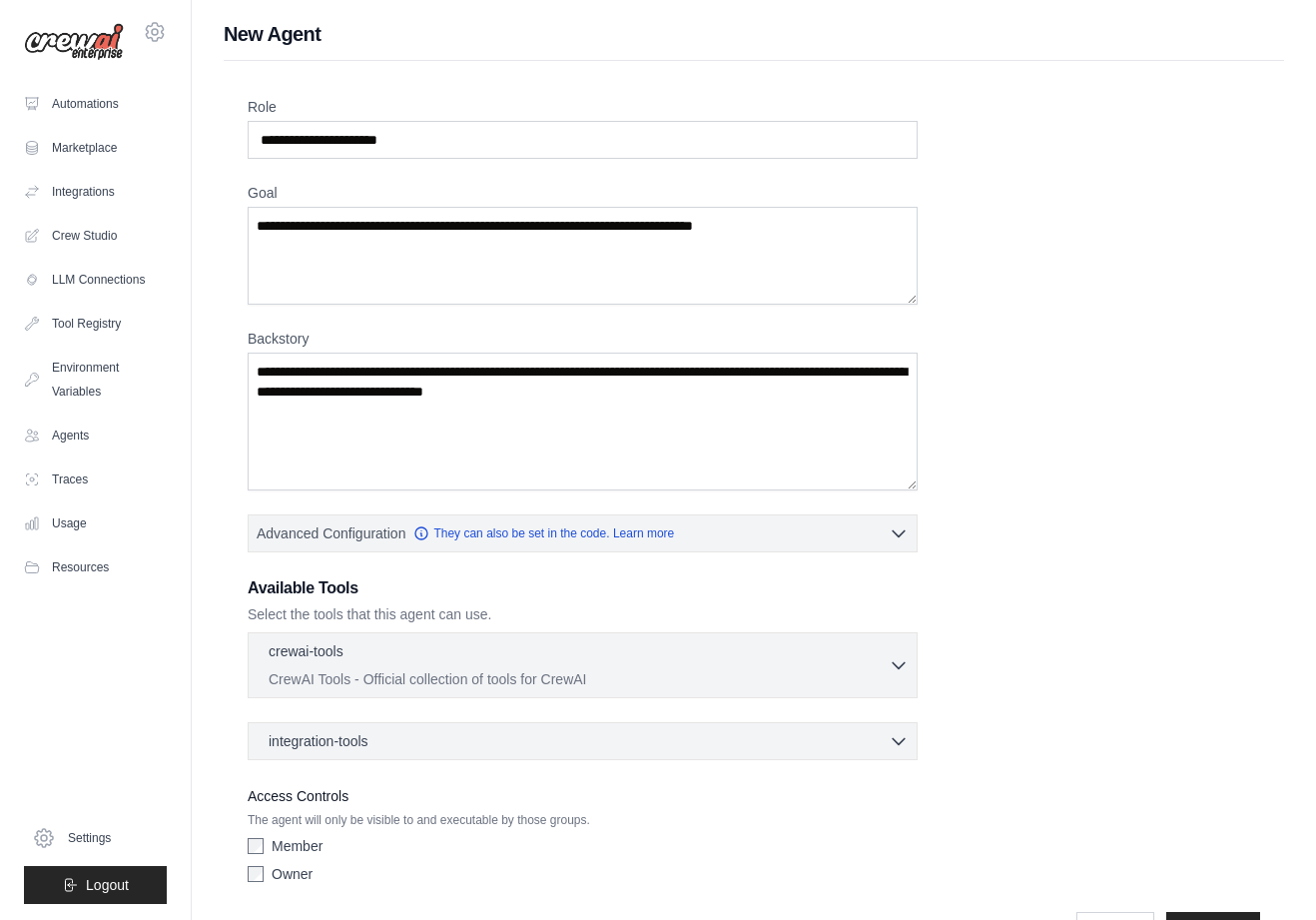 click on "crewai-tools
0 selected" at bounding box center (578, 653) 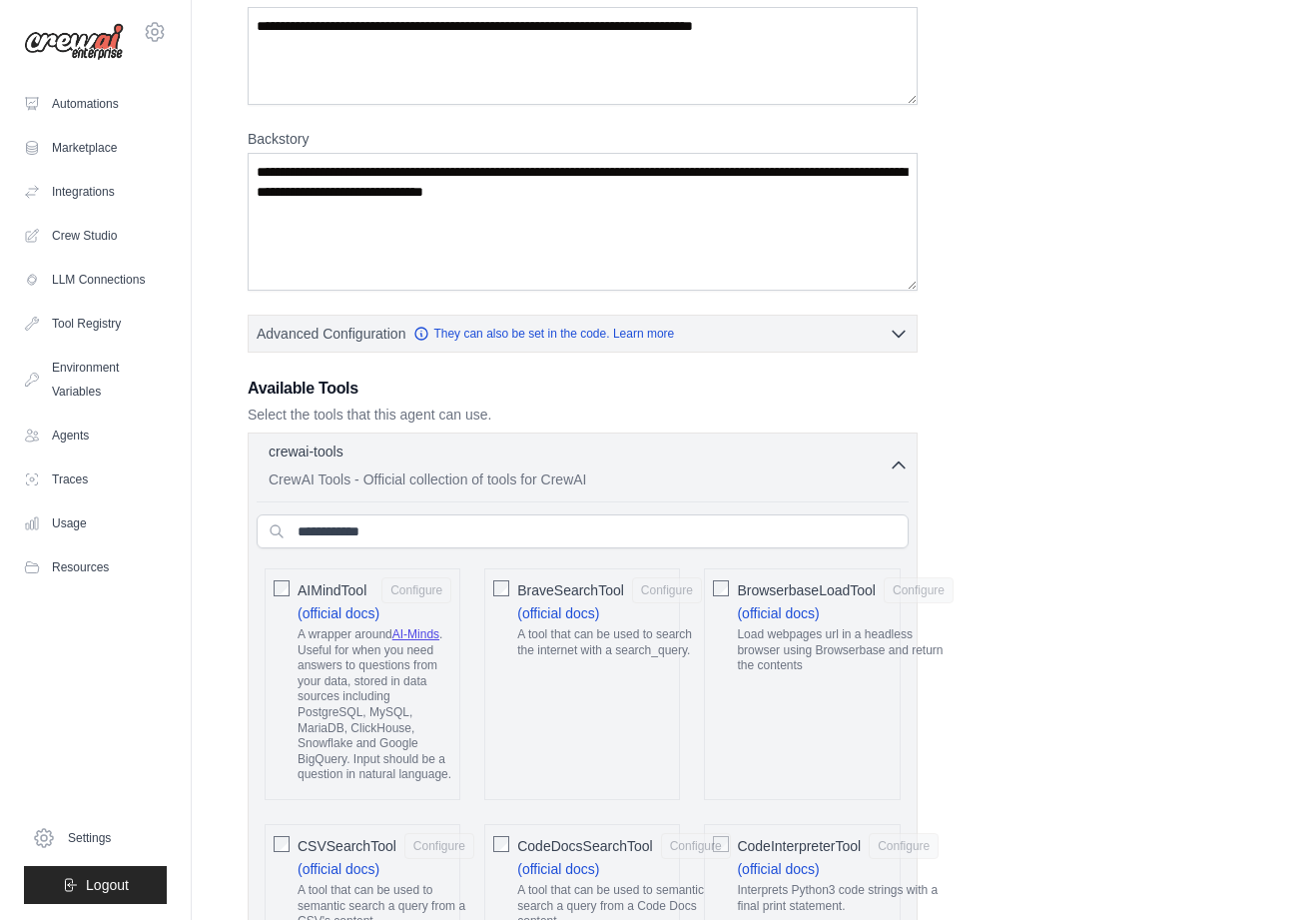 click on "CrewAI Tools - Official collection of tools for CrewAI" at bounding box center [578, 479] 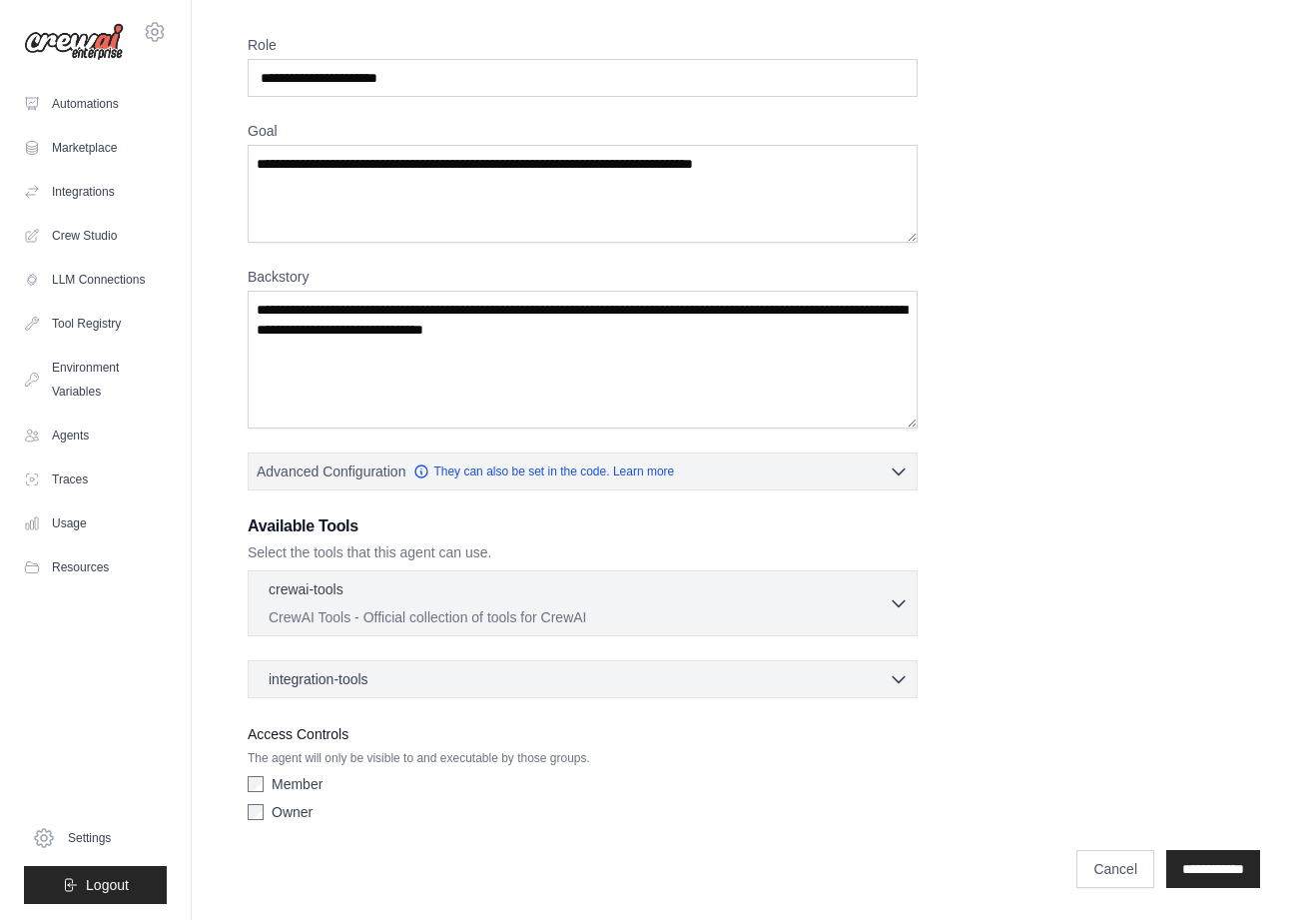 scroll, scrollTop: 62, scrollLeft: 0, axis: vertical 